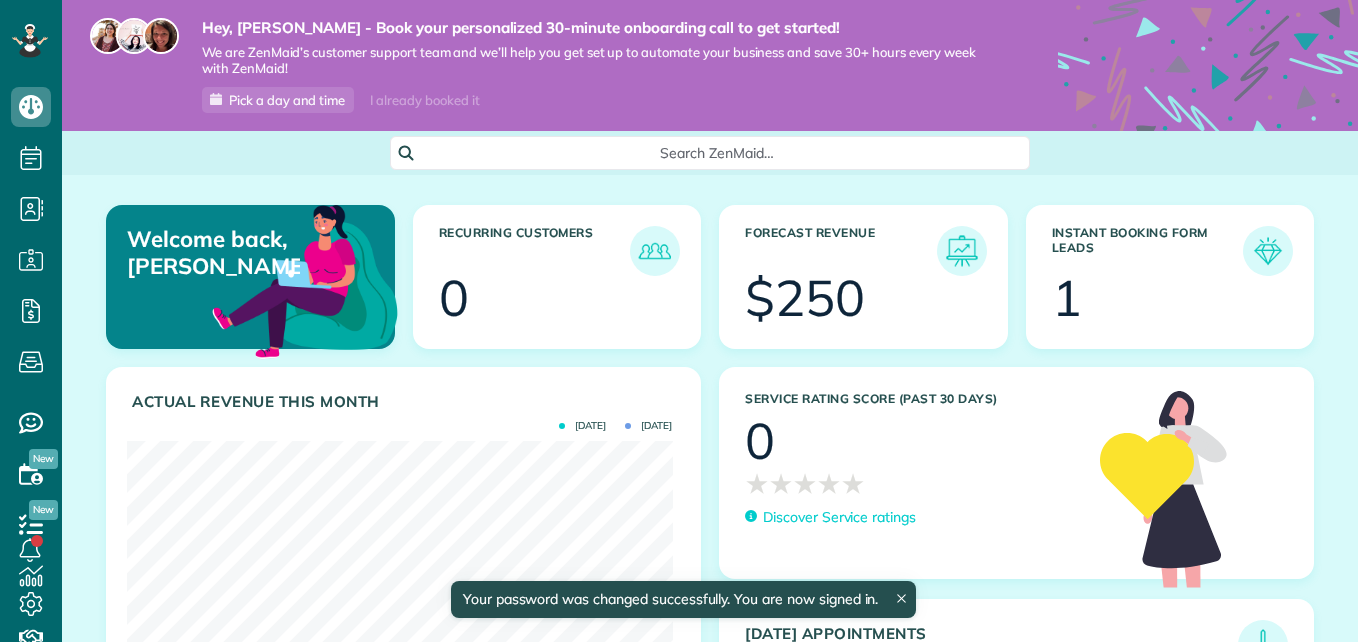 scroll, scrollTop: 0, scrollLeft: 0, axis: both 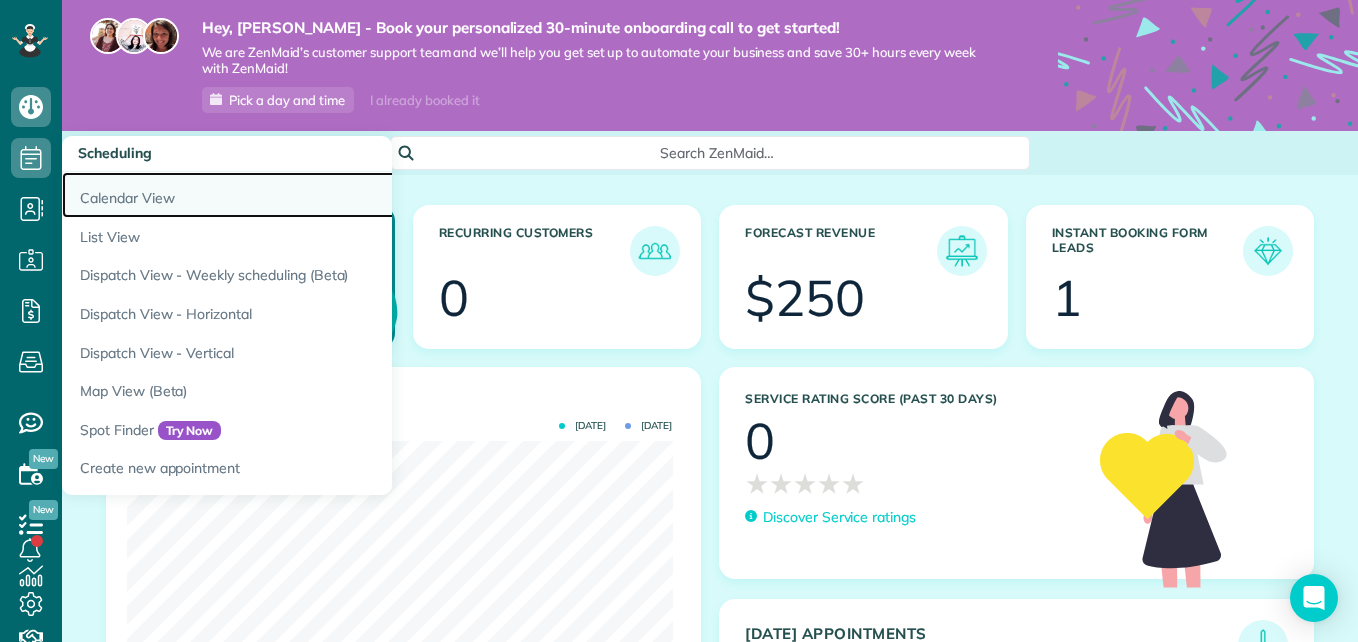 click on "Calendar View" at bounding box center (312, 195) 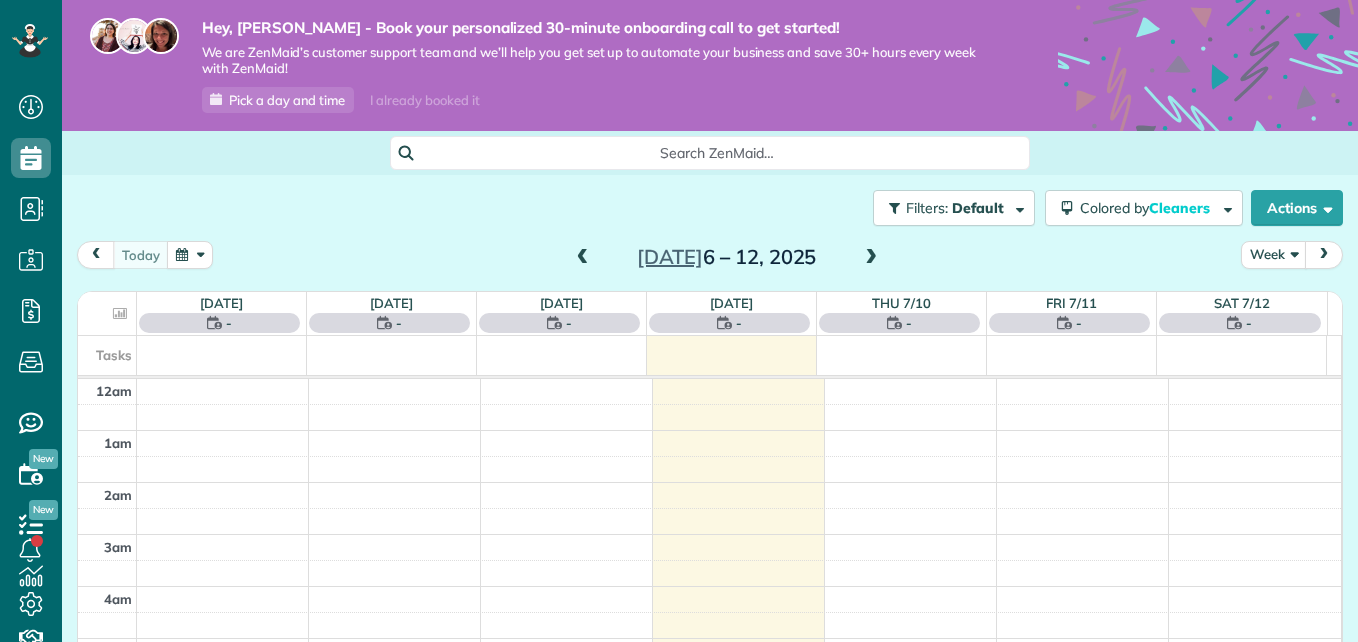 scroll, scrollTop: 0, scrollLeft: 0, axis: both 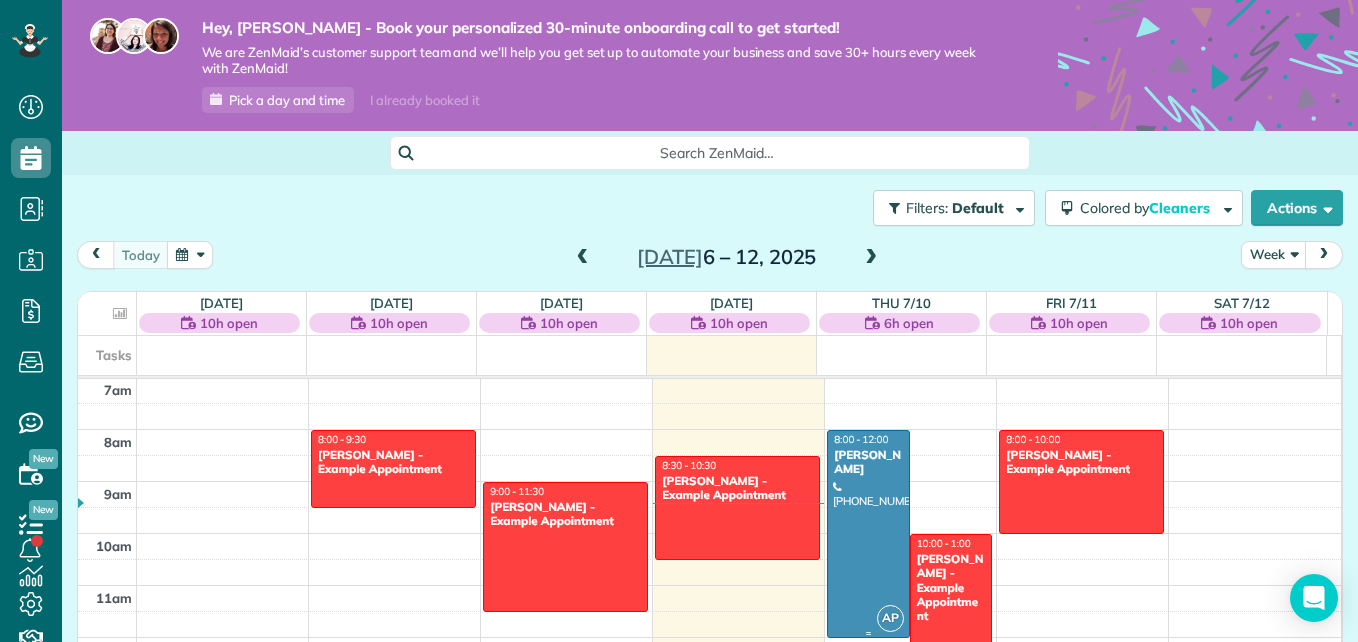 click at bounding box center [868, 534] 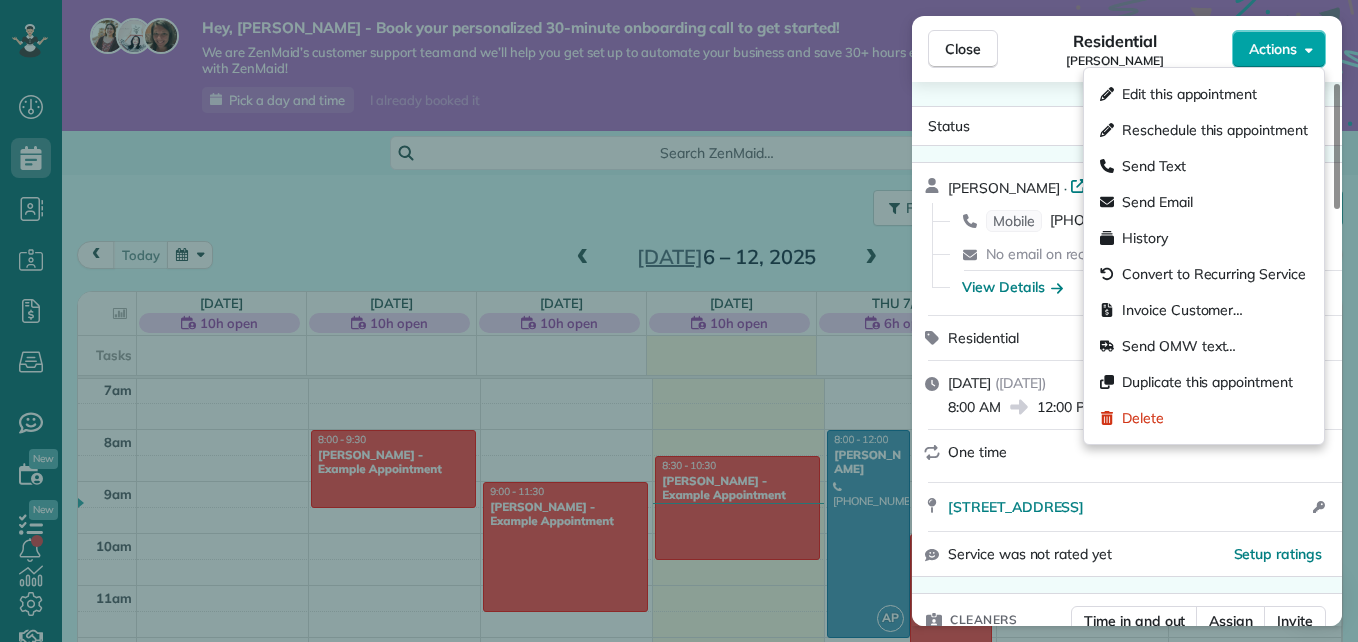click on "Actions" at bounding box center (1279, 49) 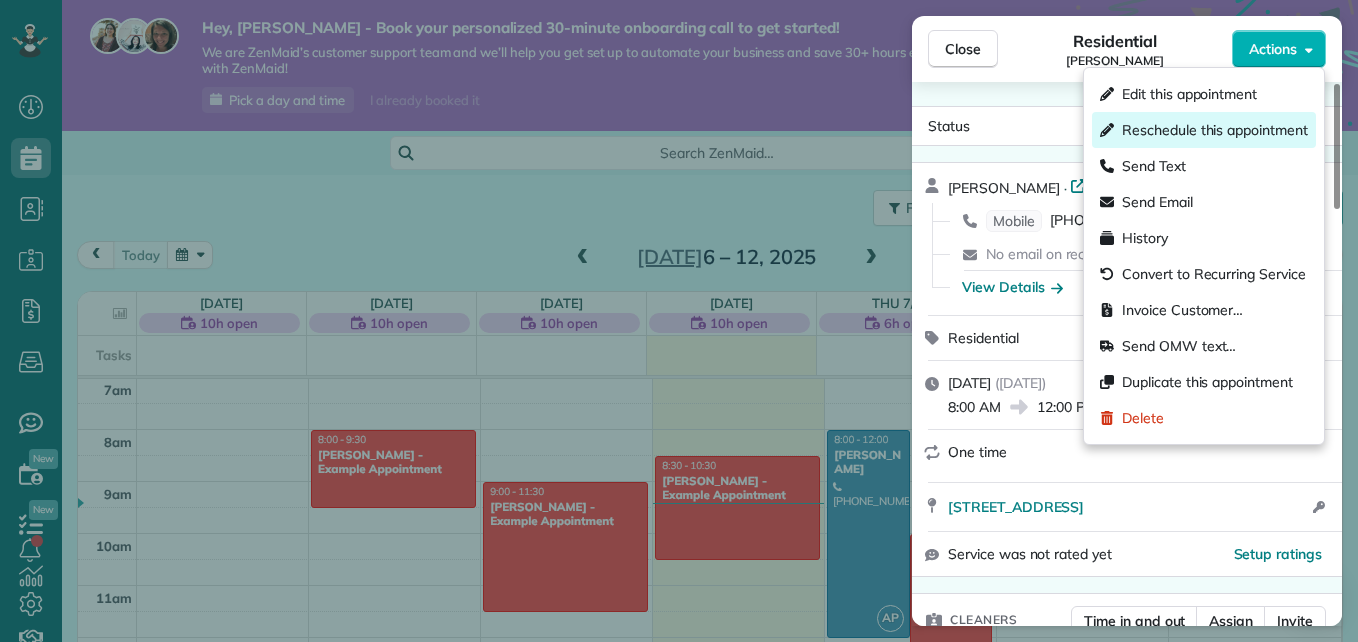 click on "Reschedule this appointment" at bounding box center [1215, 130] 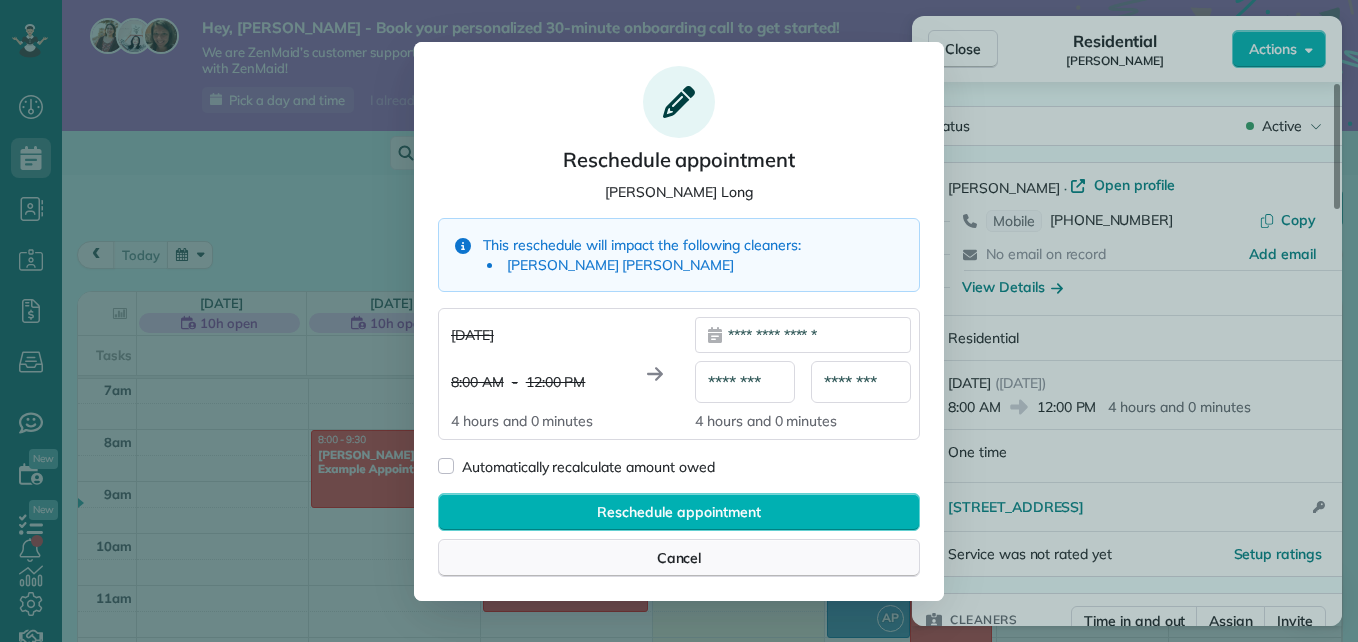 click on "Cancel" at bounding box center [679, 558] 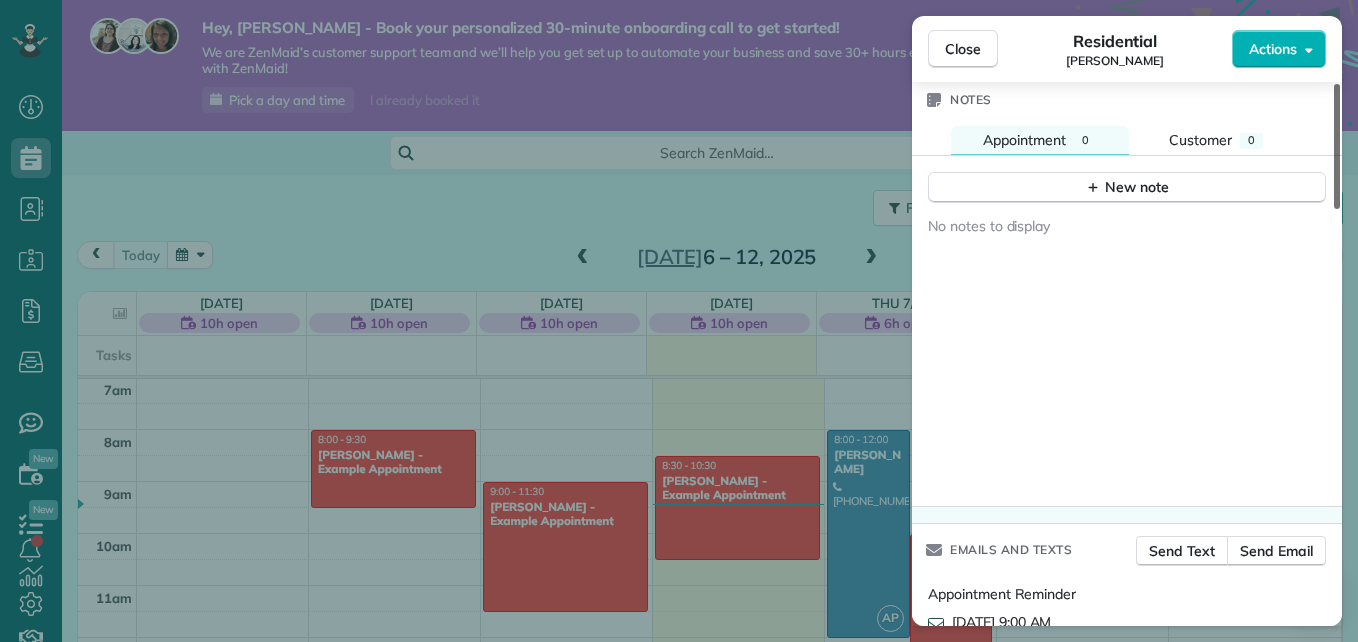 scroll, scrollTop: 1806, scrollLeft: 0, axis: vertical 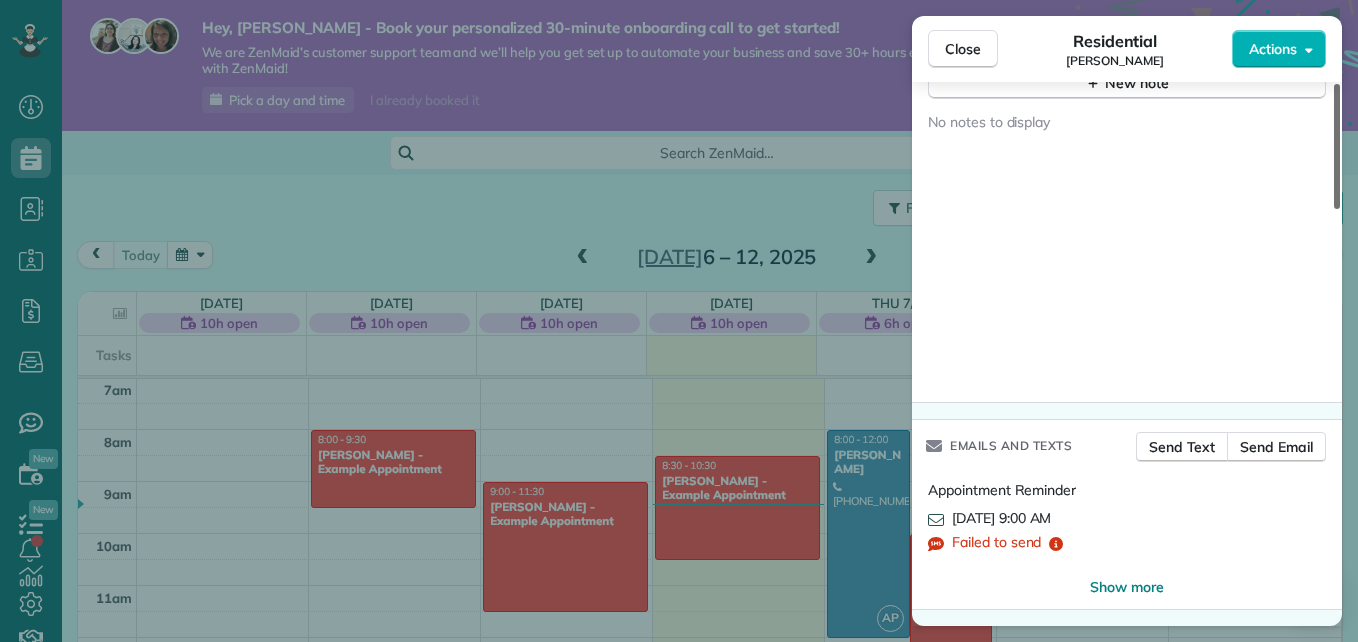 drag, startPoint x: 1336, startPoint y: 187, endPoint x: 1361, endPoint y: 620, distance: 433.7211 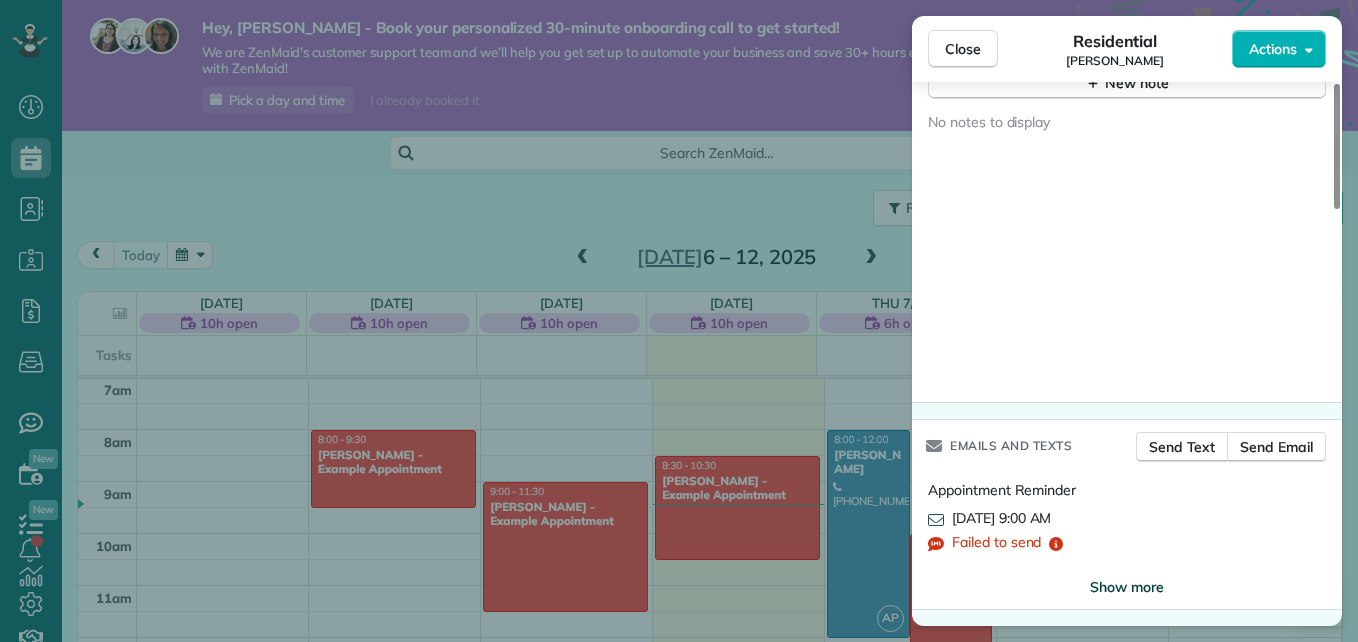 click on "Show more" at bounding box center [1127, 587] 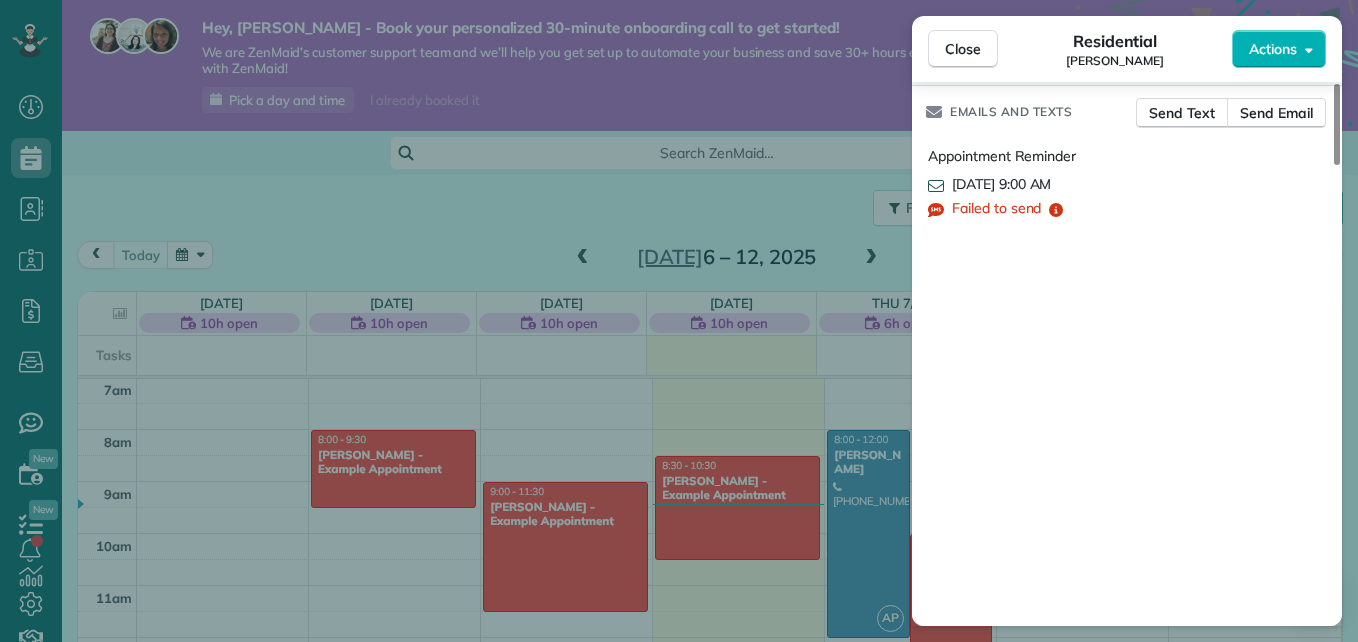 scroll, scrollTop: 2231, scrollLeft: 0, axis: vertical 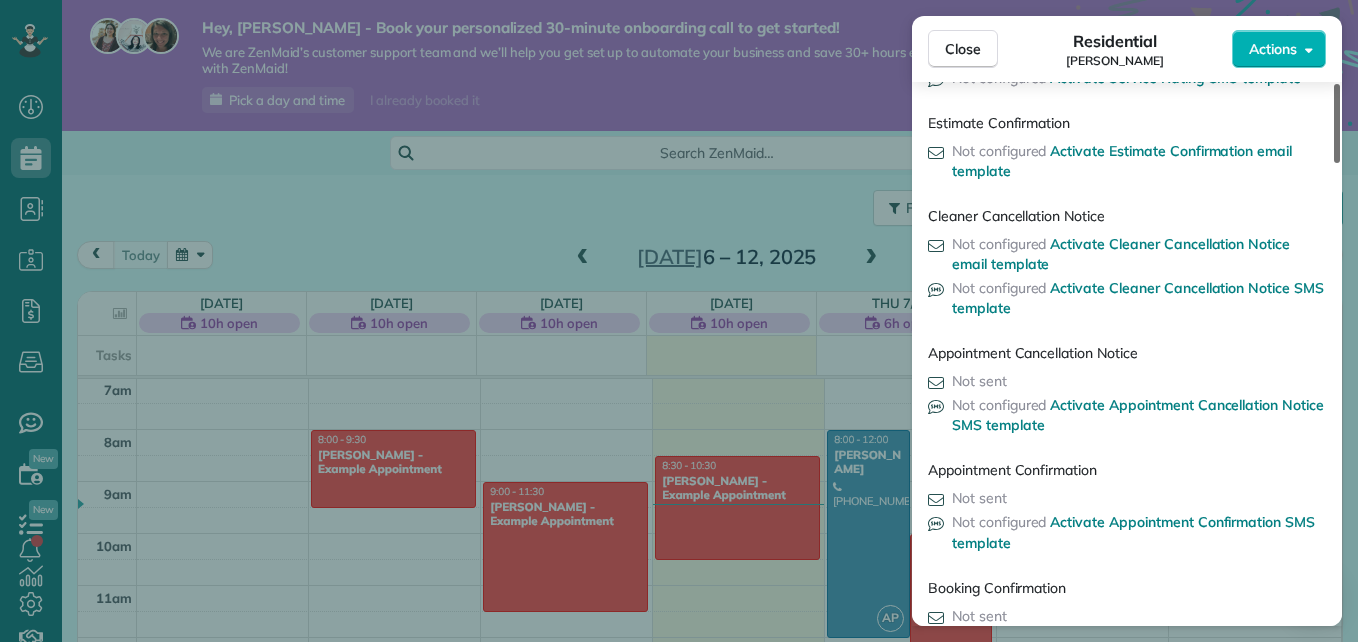 drag, startPoint x: 1338, startPoint y: 477, endPoint x: 1348, endPoint y: 536, distance: 59.841457 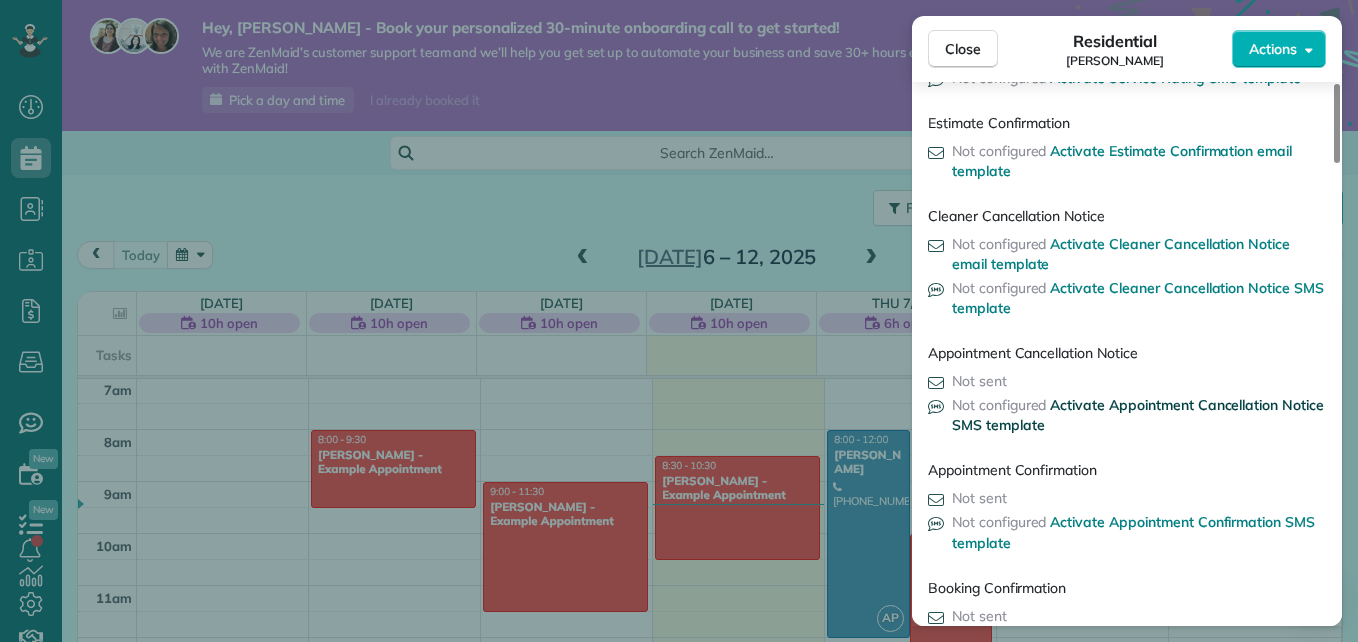 click on "Activate Appointment Cancellation Notice SMS template" at bounding box center [1138, 415] 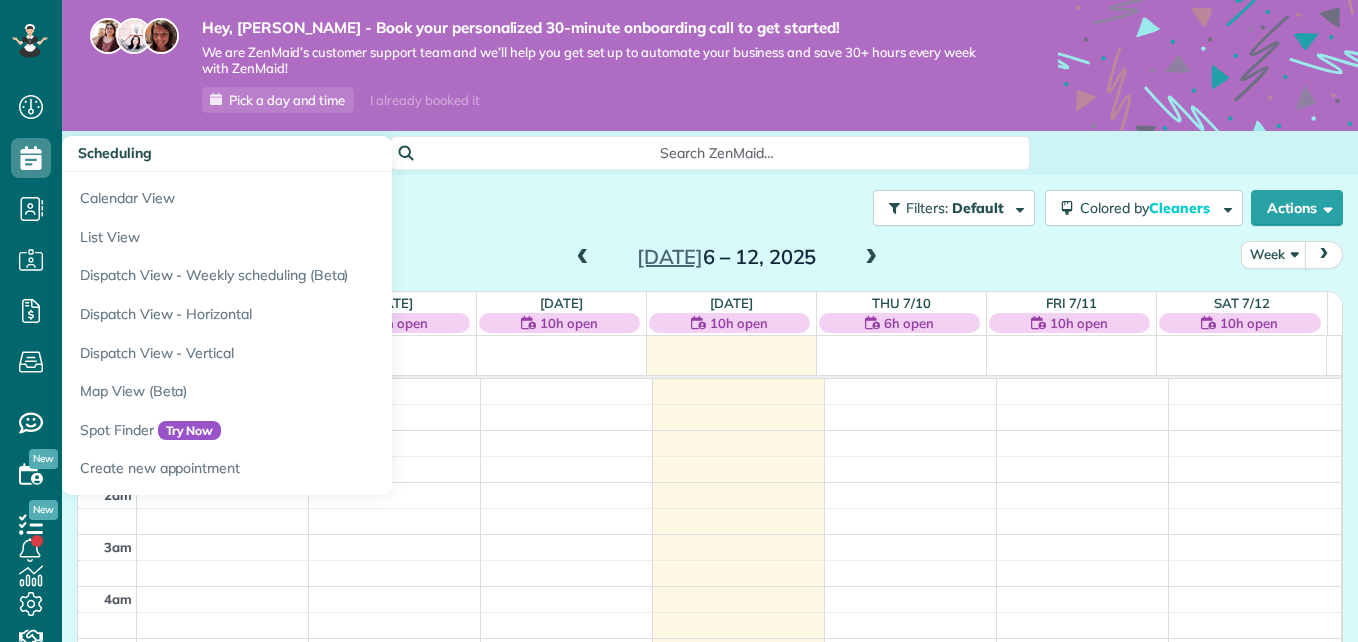 scroll, scrollTop: 0, scrollLeft: 0, axis: both 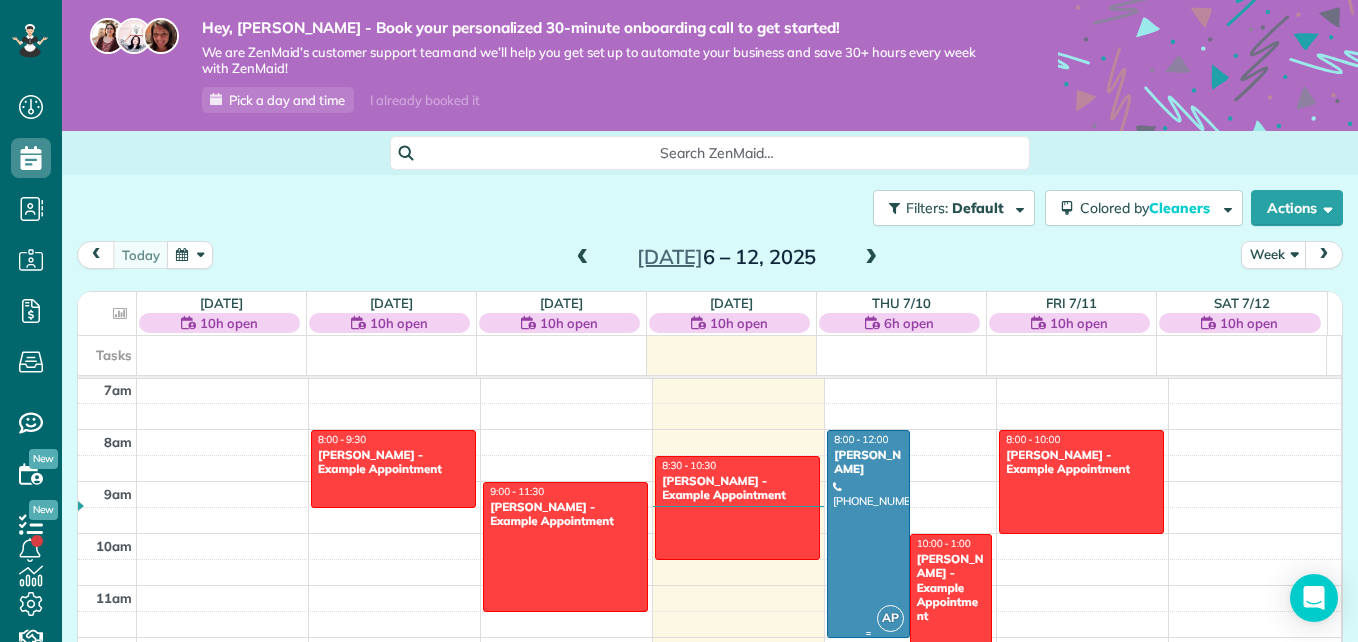 click at bounding box center (868, 534) 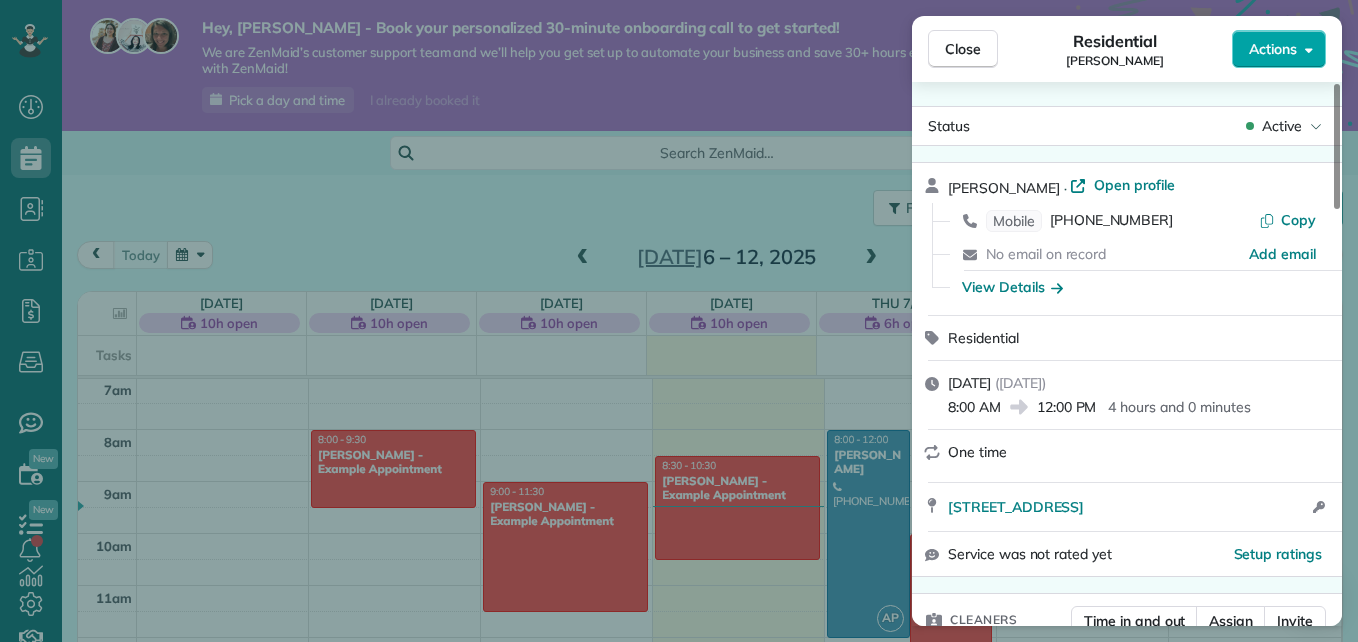 click on "Actions" at bounding box center (1279, 49) 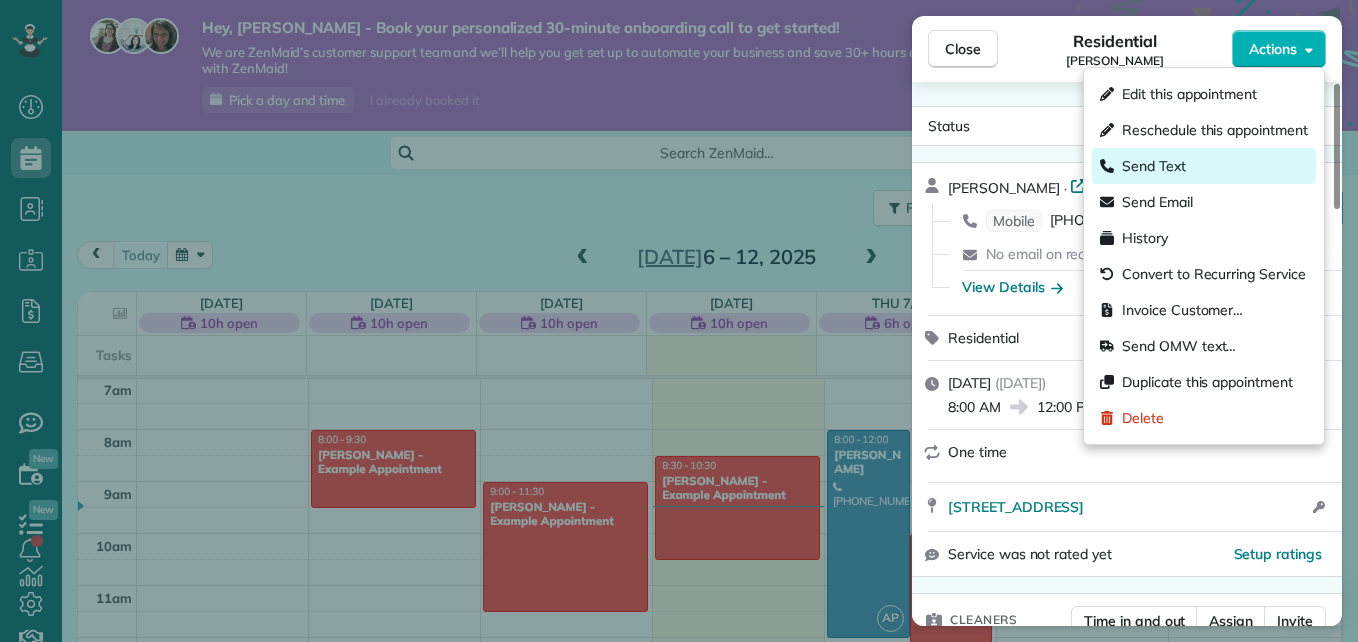 click on "Send Text" at bounding box center [1154, 166] 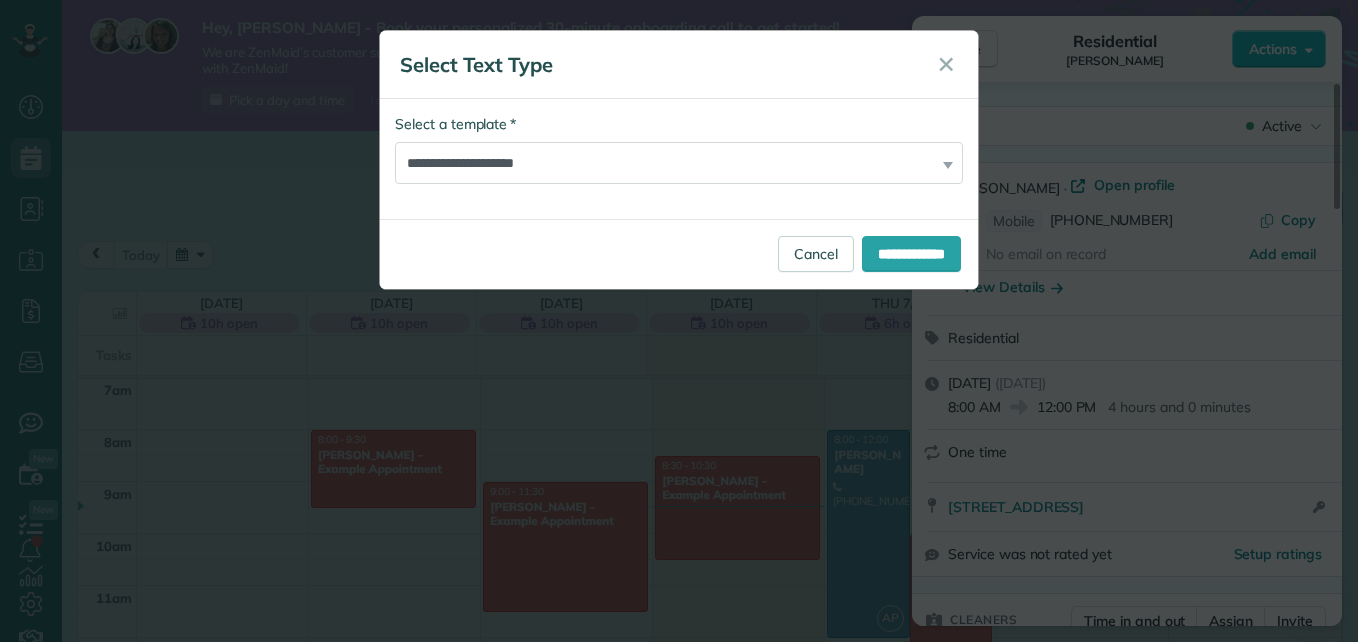 click on "**********" at bounding box center [679, 149] 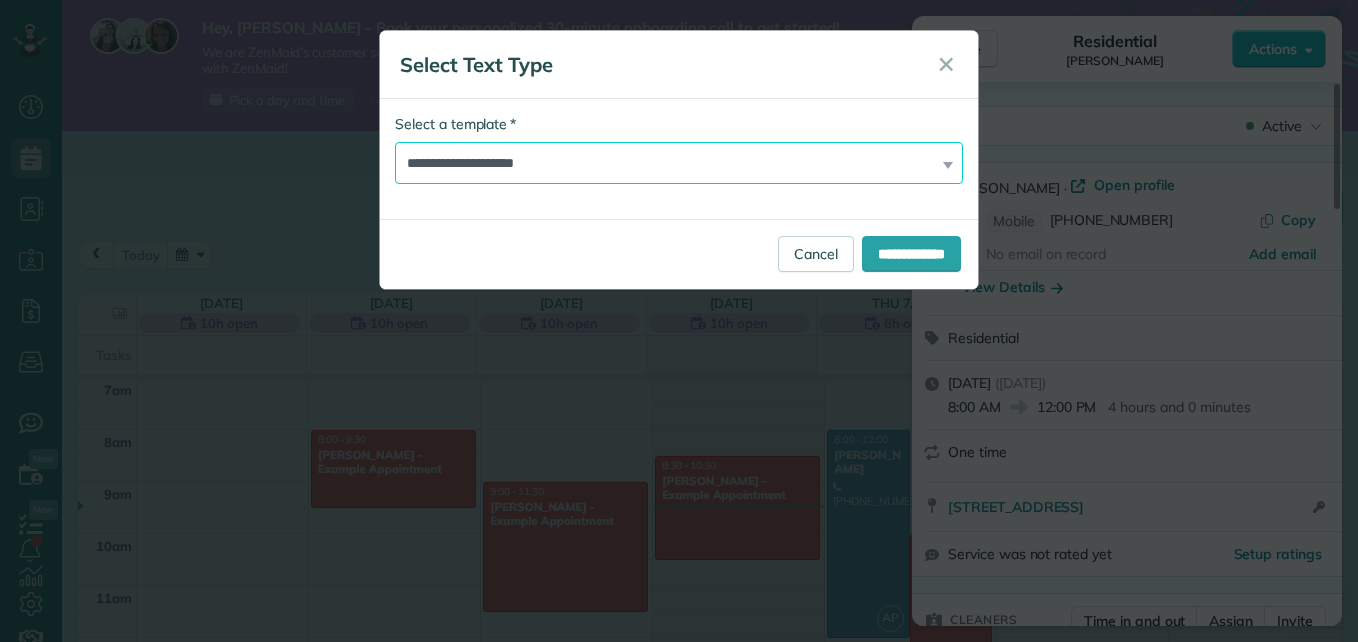 click on "**********" at bounding box center (679, 163) 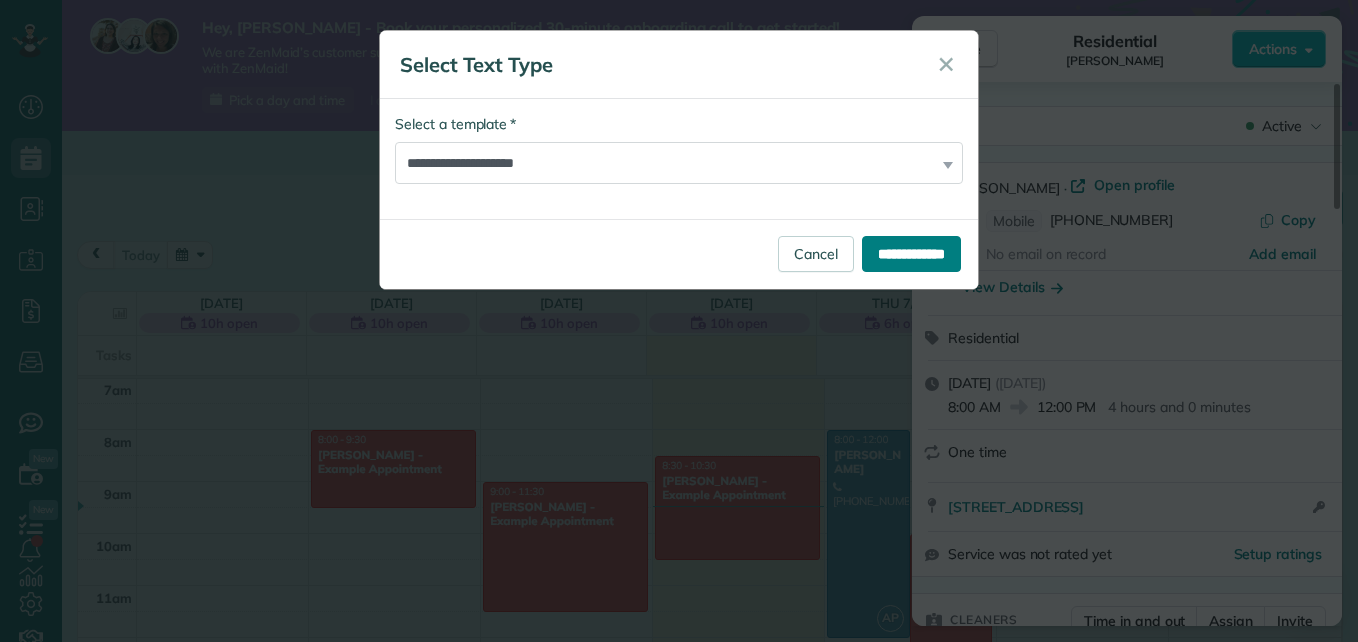 click on "**********" at bounding box center (911, 254) 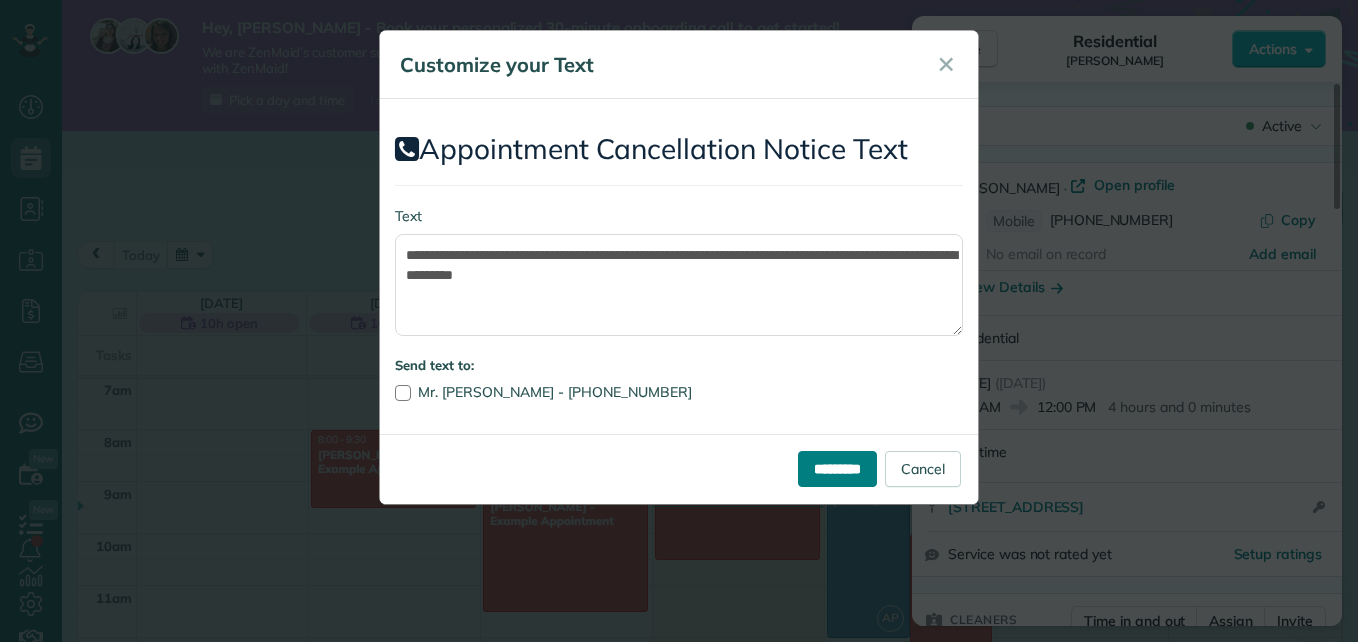 click on "*********" at bounding box center [837, 469] 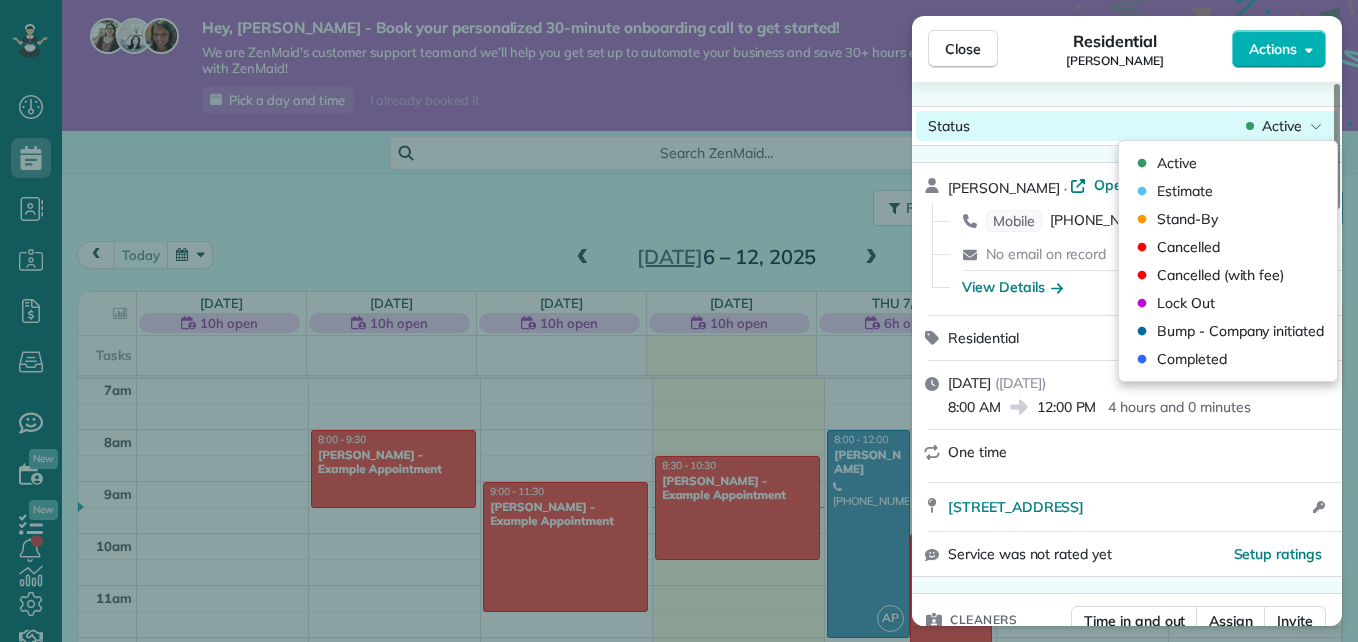 click on "Active" at bounding box center [1284, 126] 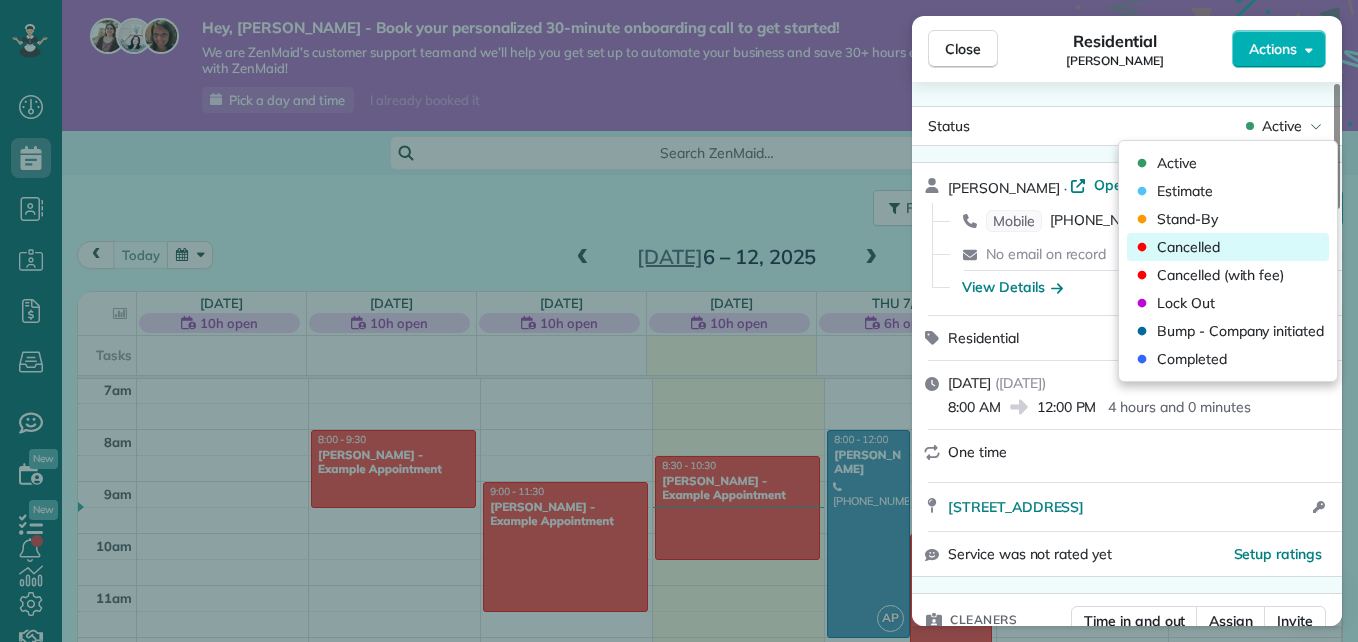 click on "Cancelled" at bounding box center (1188, 247) 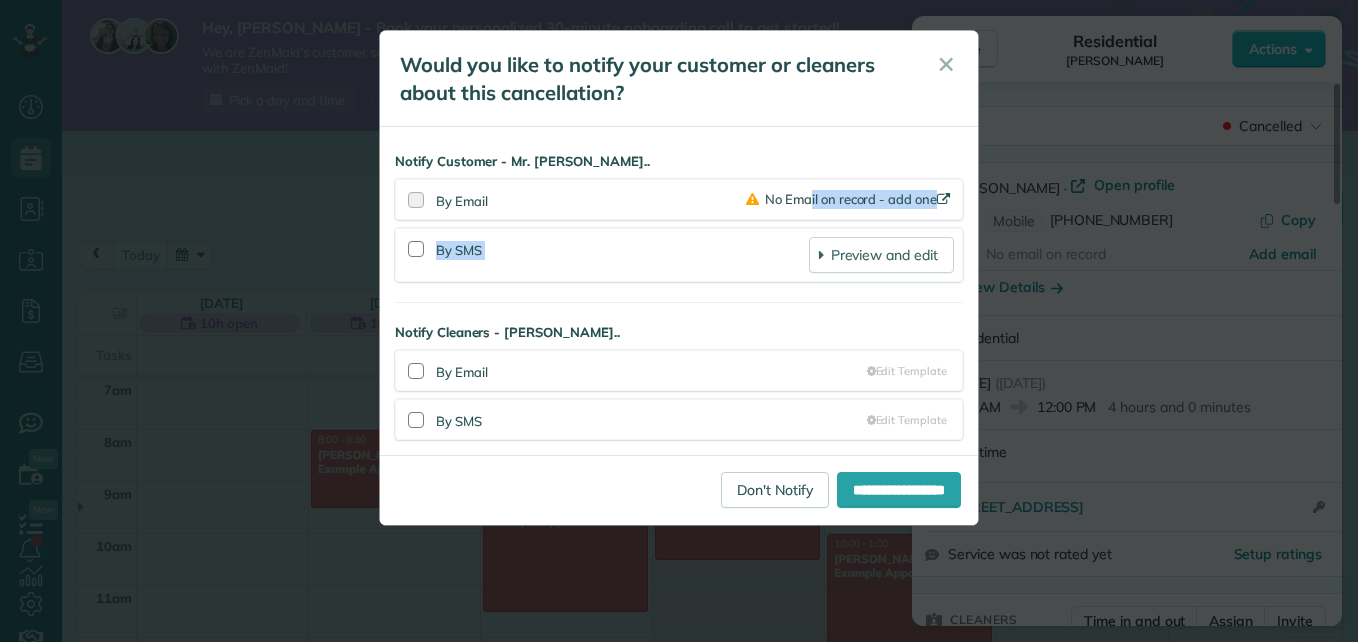drag, startPoint x: 1007, startPoint y: 241, endPoint x: 798, endPoint y: 170, distance: 220.7306 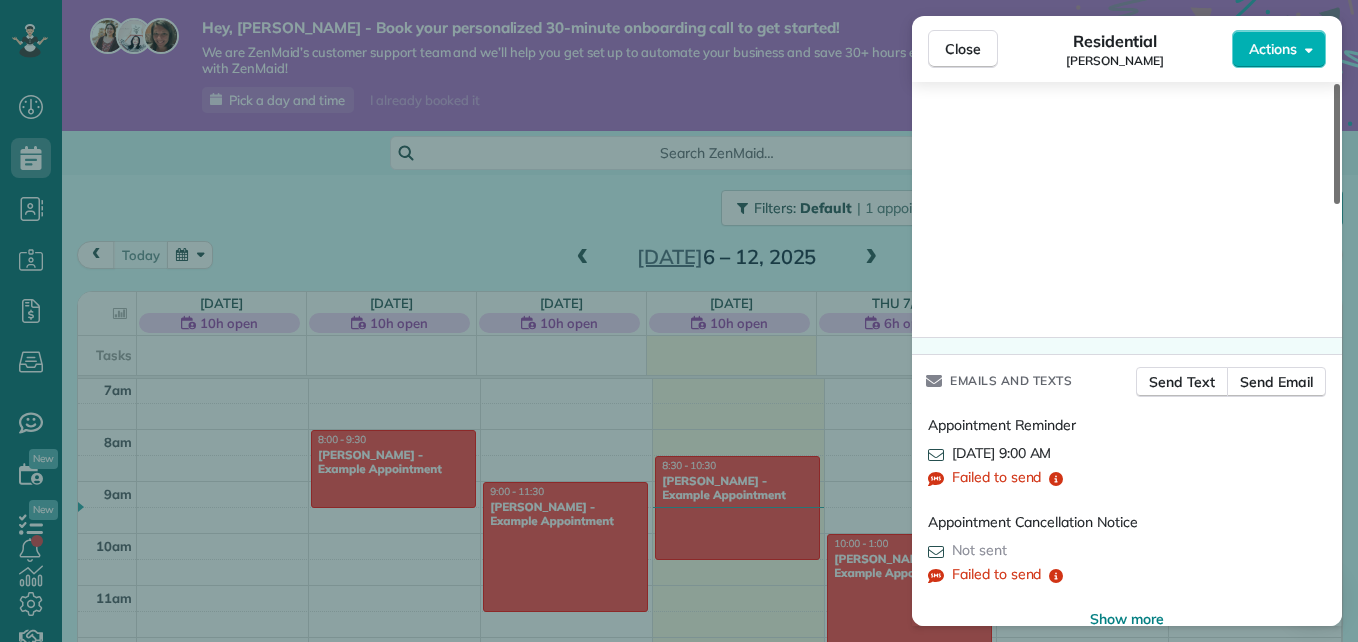 scroll, scrollTop: 1903, scrollLeft: 0, axis: vertical 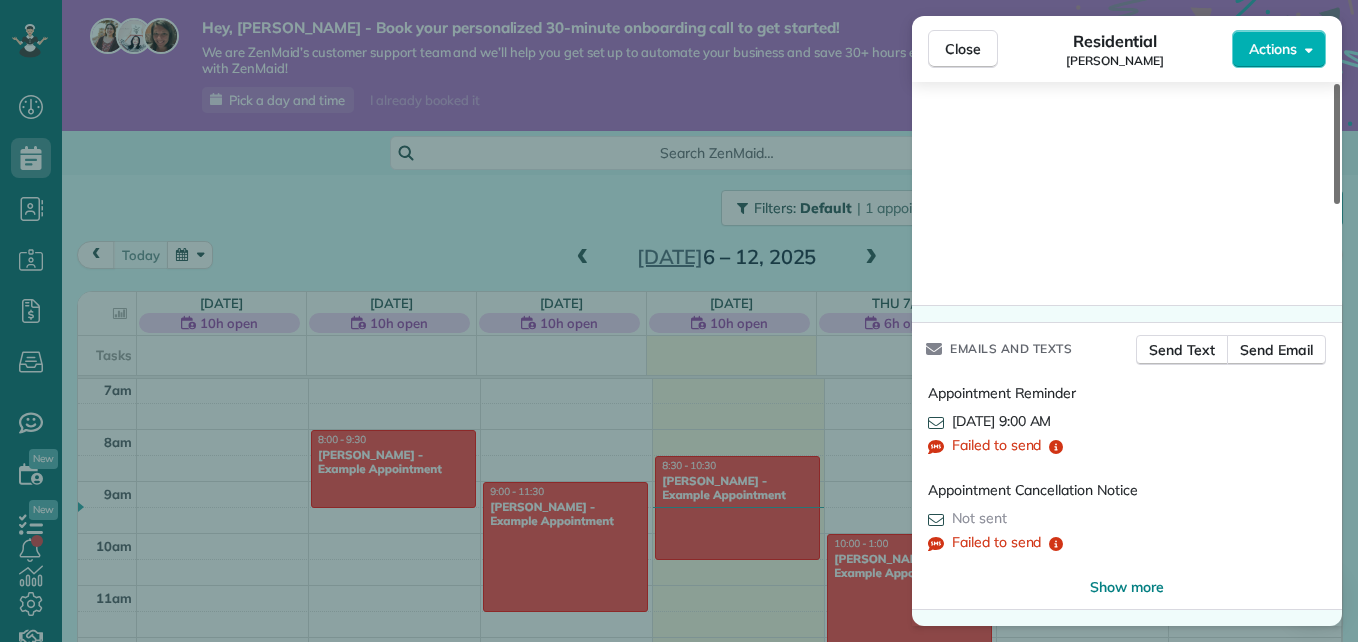 drag, startPoint x: 1337, startPoint y: 195, endPoint x: 1338, endPoint y: 622, distance: 427.00116 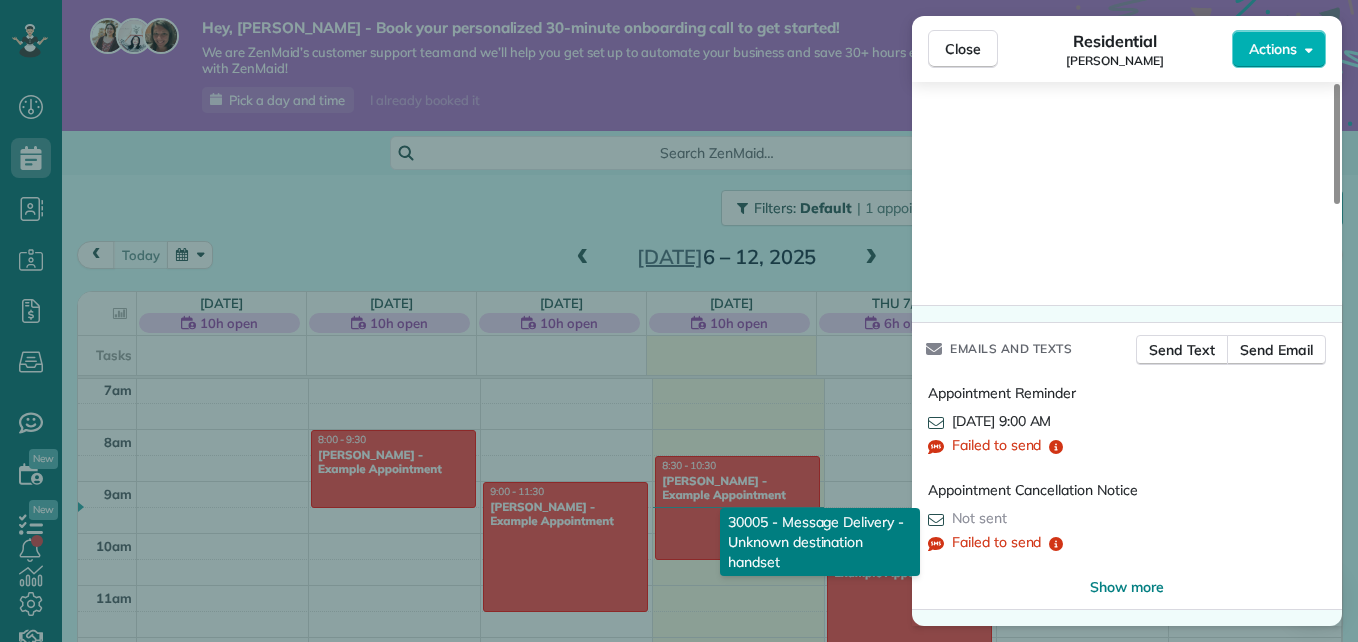 click on "Failed to send" at bounding box center [996, 542] 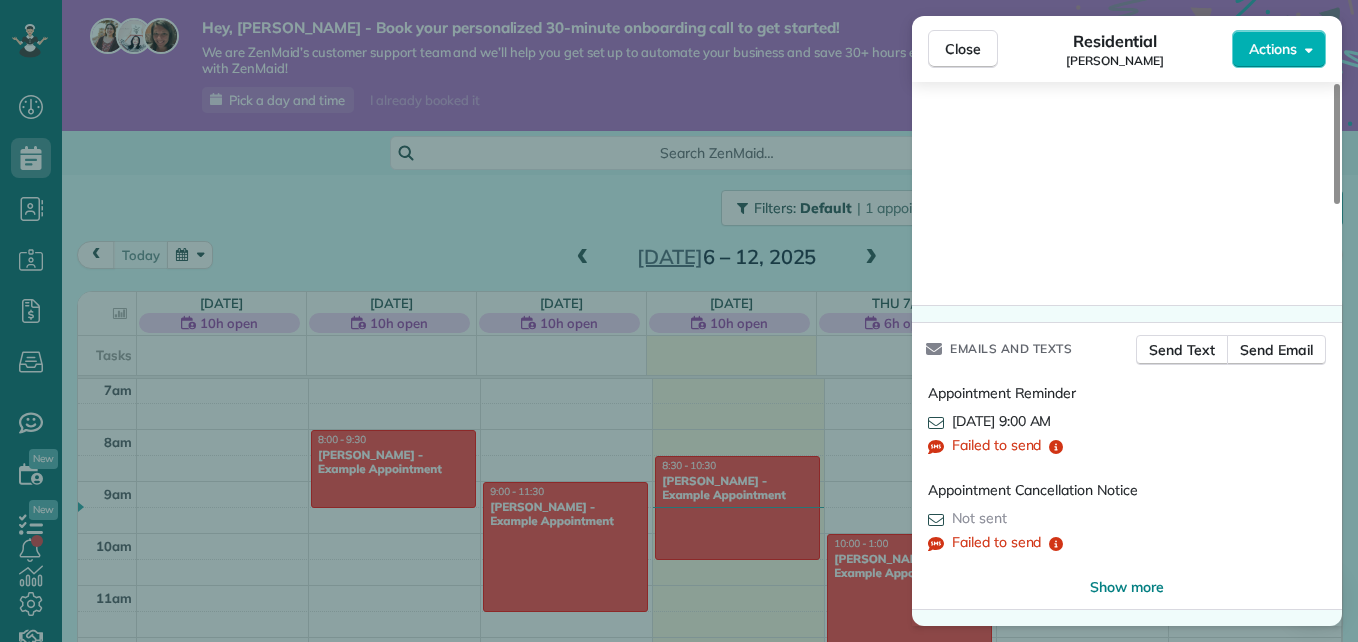 click on "Failed to send" at bounding box center [996, 542] 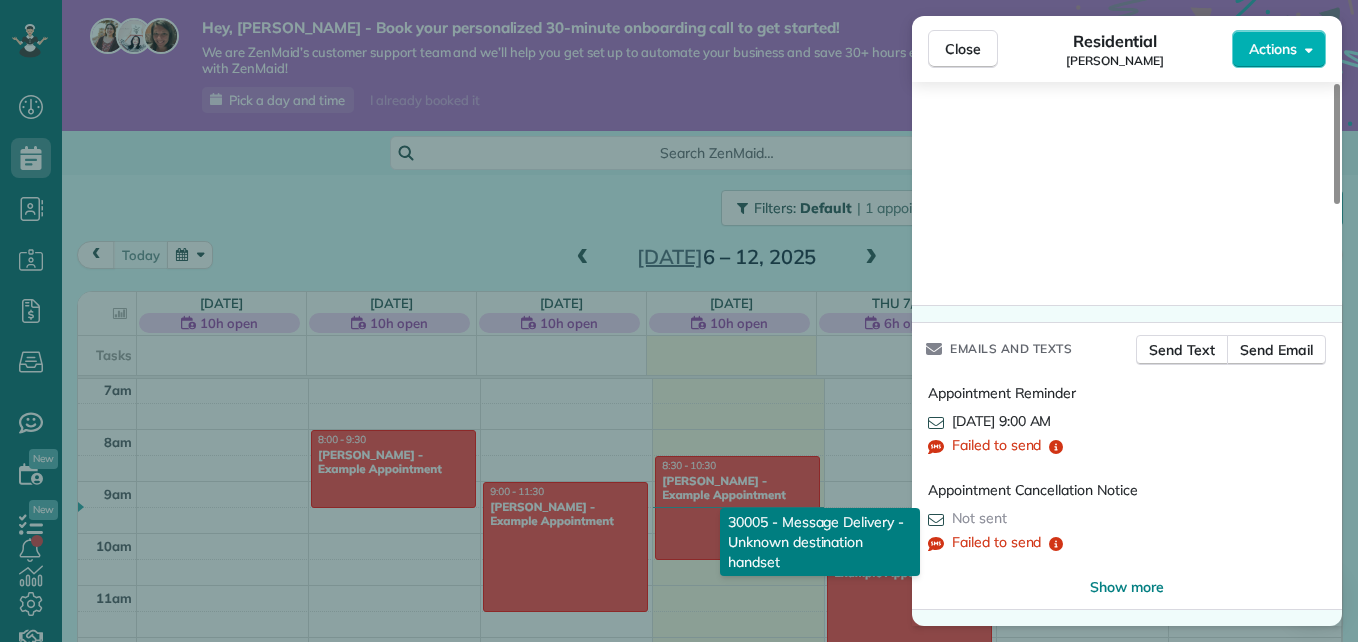 click on "Failed to send" at bounding box center (996, 542) 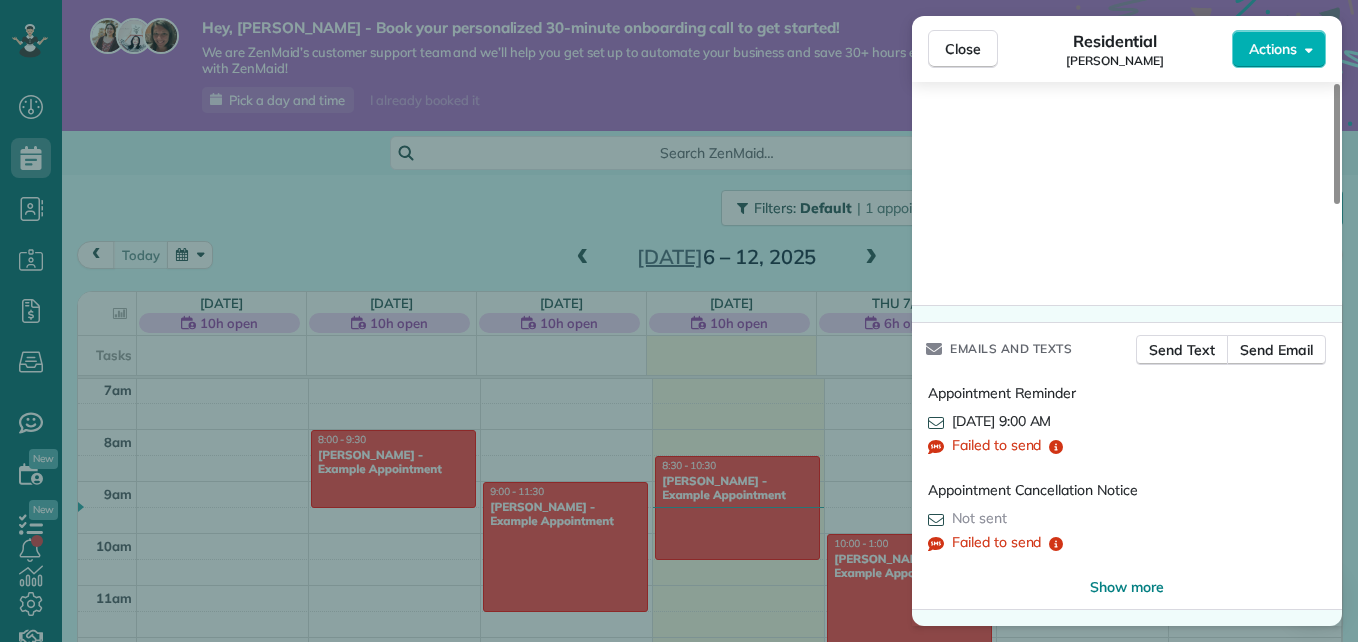 click on "Failed to send" at bounding box center [996, 542] 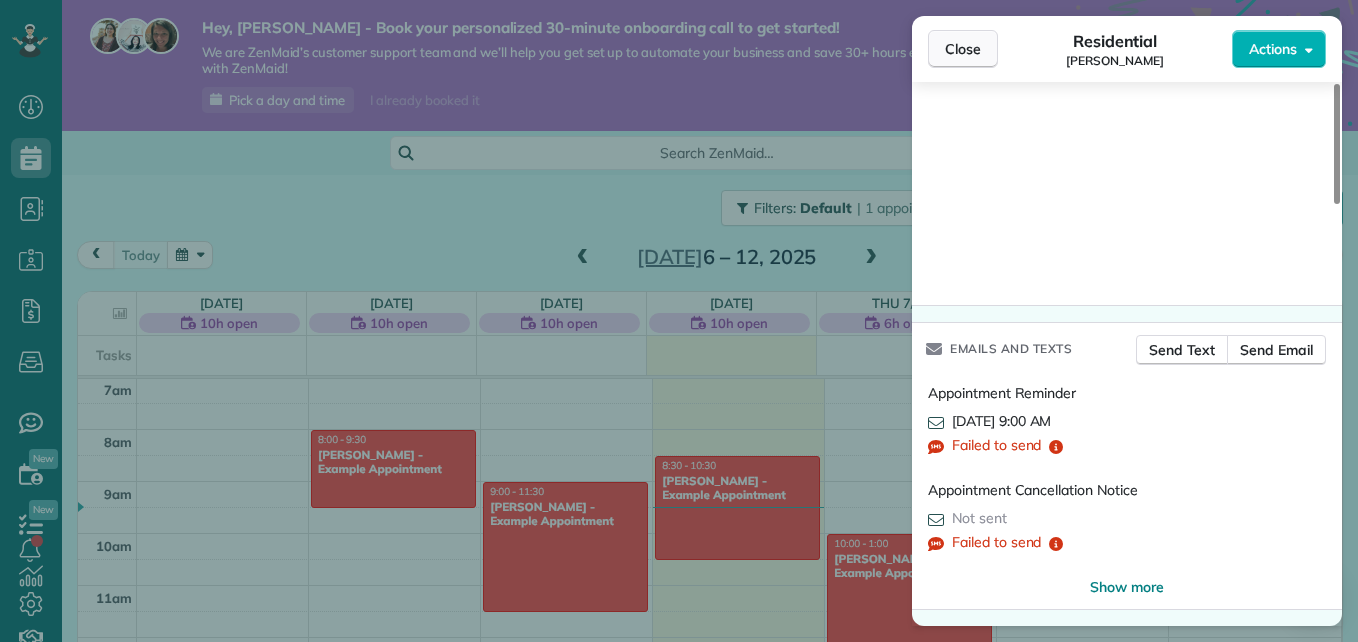 click on "Close" at bounding box center (963, 49) 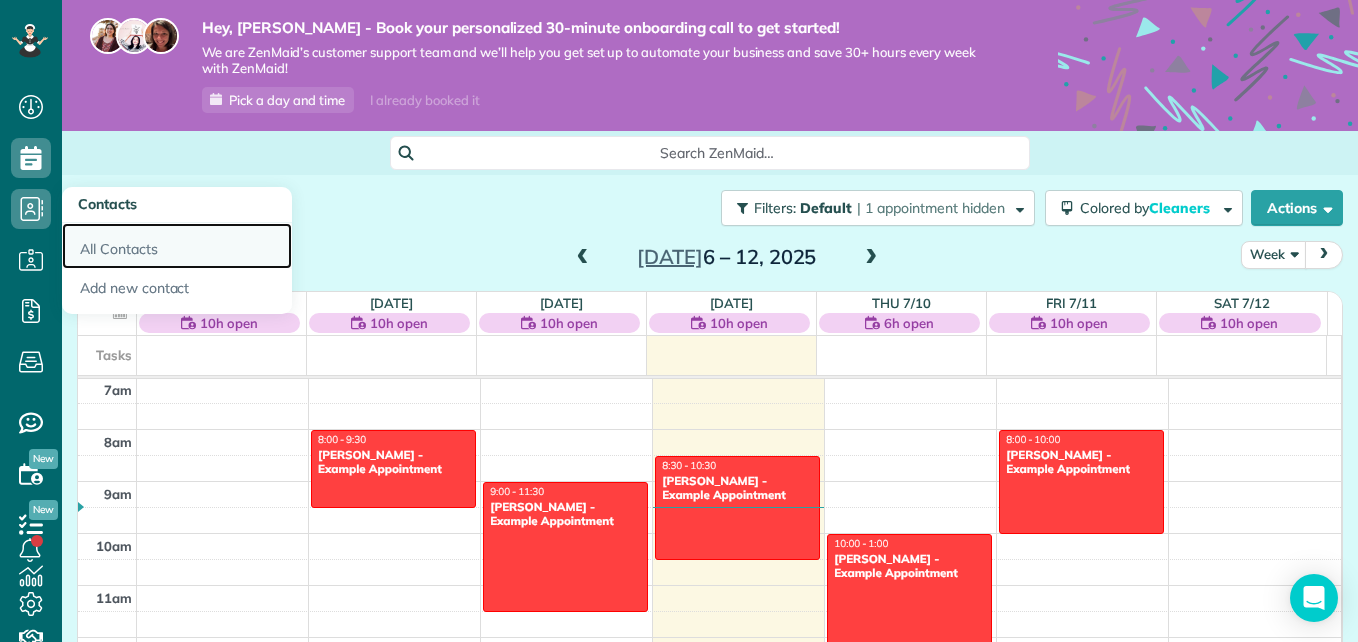 click on "All Contacts" at bounding box center [177, 246] 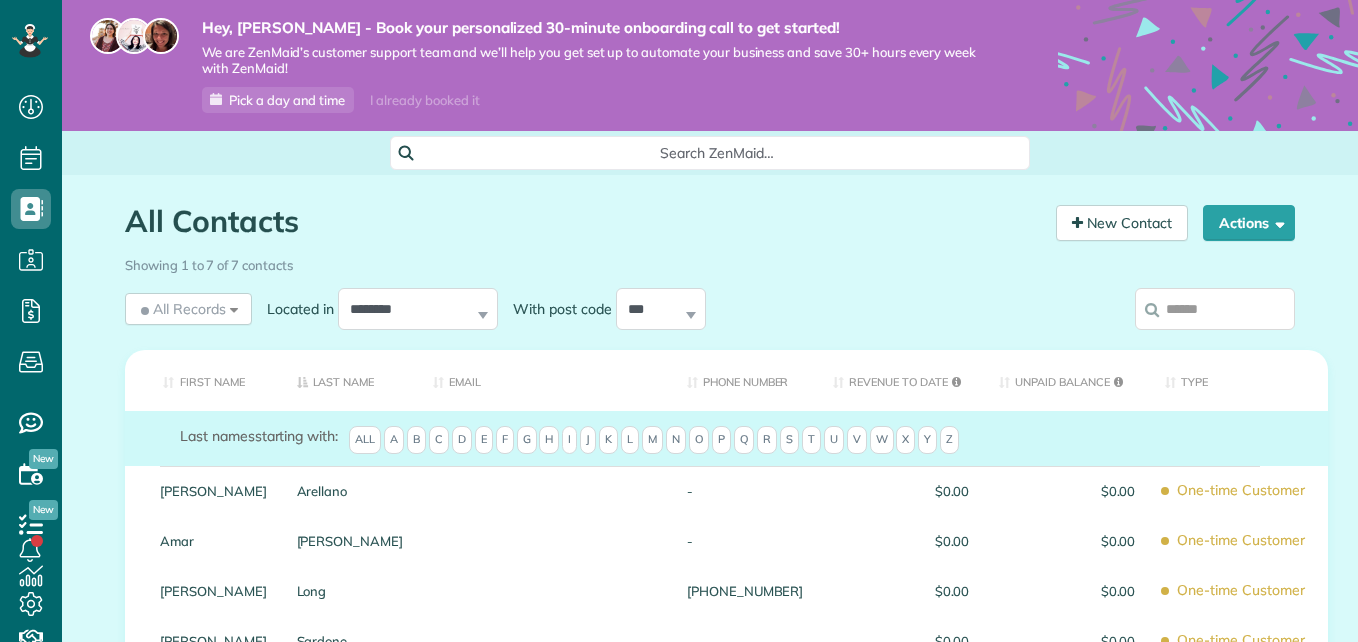 scroll, scrollTop: 0, scrollLeft: 0, axis: both 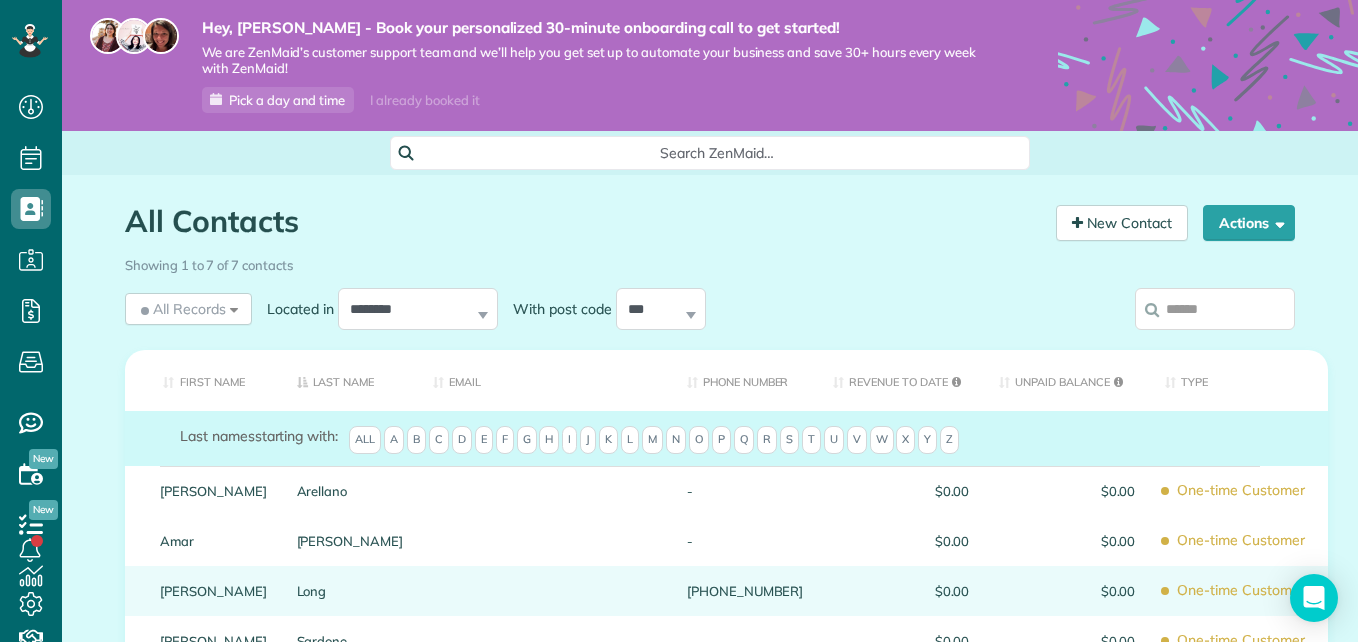 click on "[PHONE_NUMBER]" at bounding box center [745, 591] 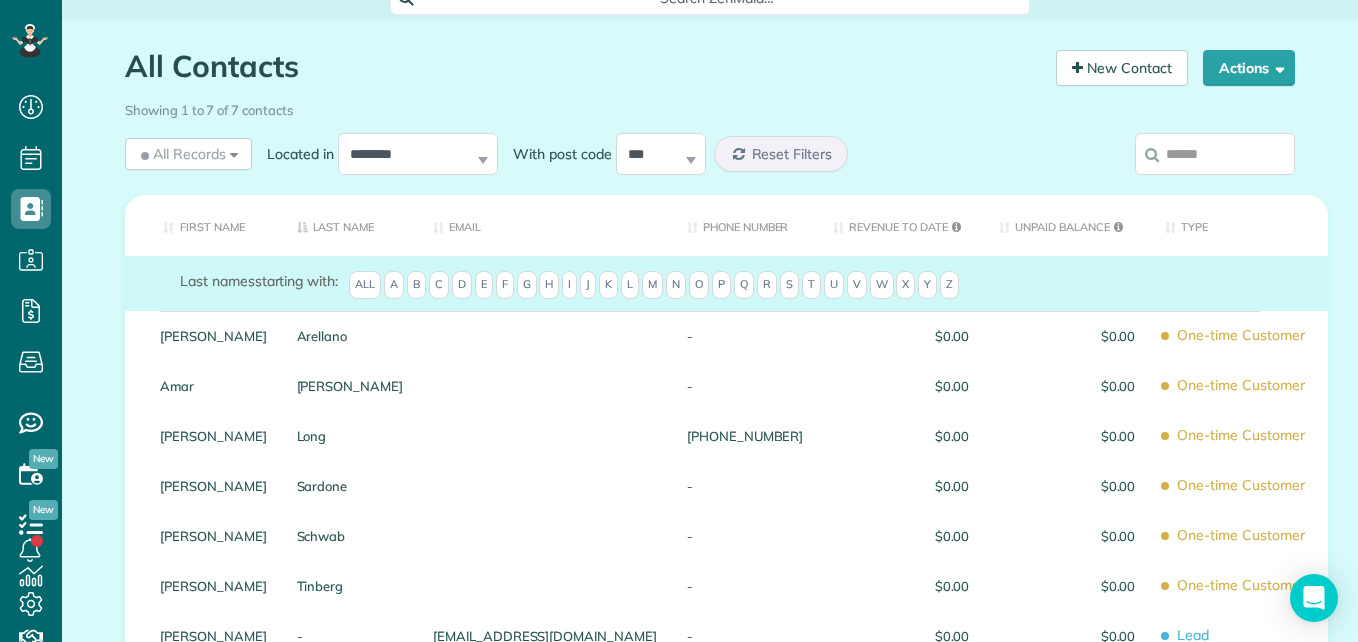 scroll, scrollTop: 157, scrollLeft: 0, axis: vertical 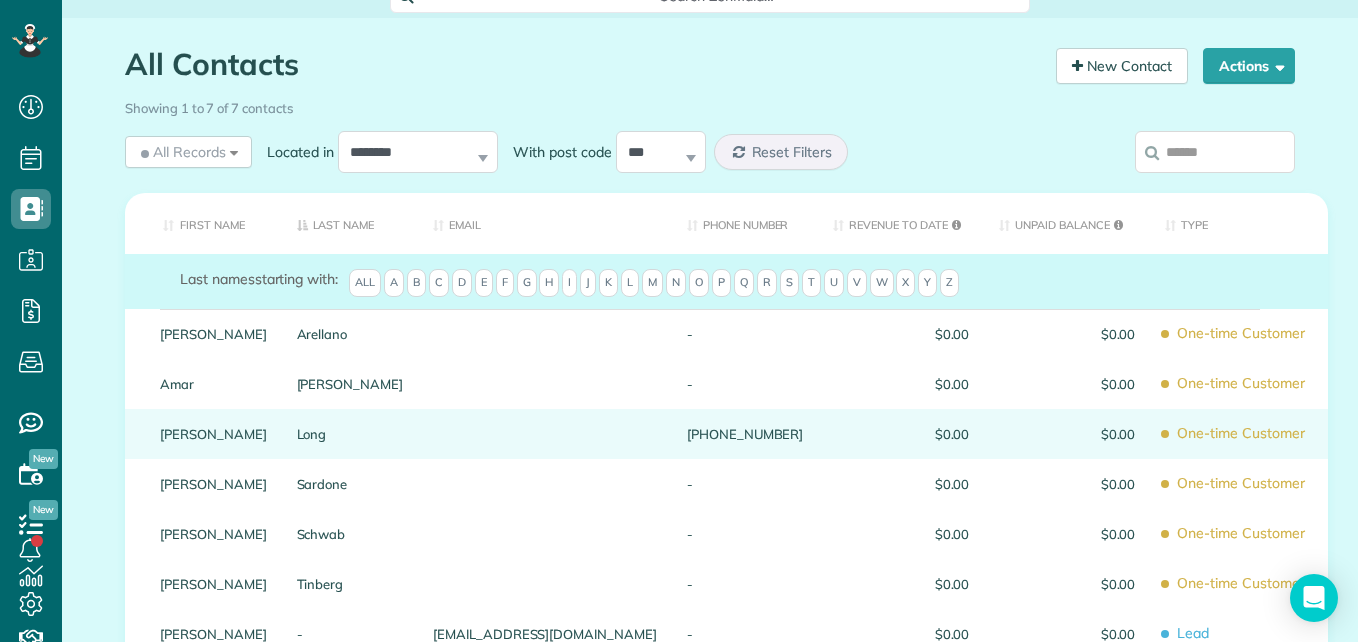 click on "(314) 244-6883" at bounding box center (745, 434) 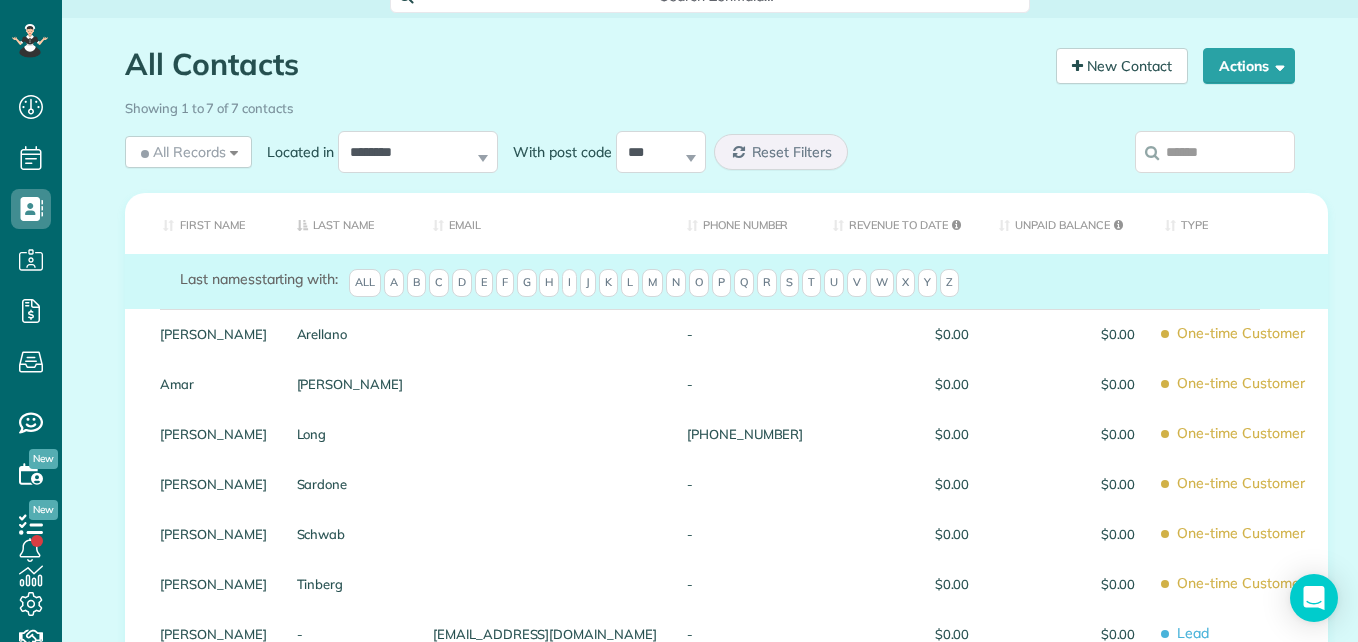 click on "(314) 244-6883" at bounding box center [745, 434] 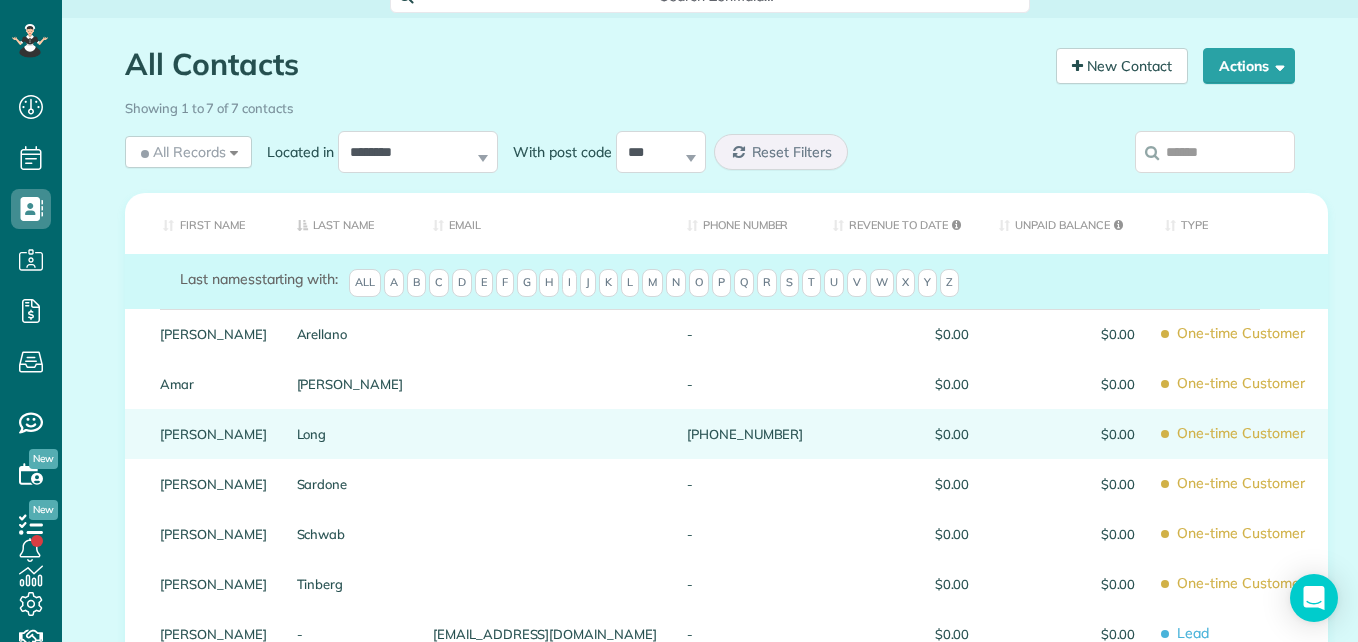 click on "(314) 244-6883" at bounding box center (745, 434) 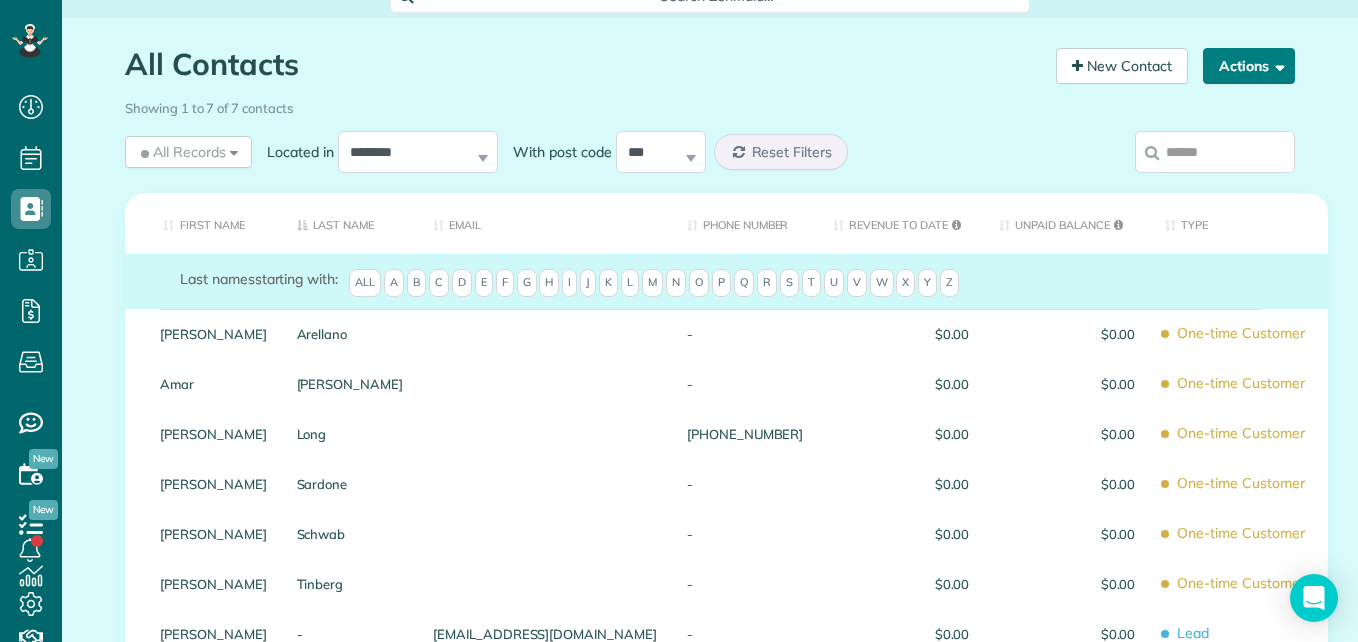 click on "Actions" at bounding box center (1249, 66) 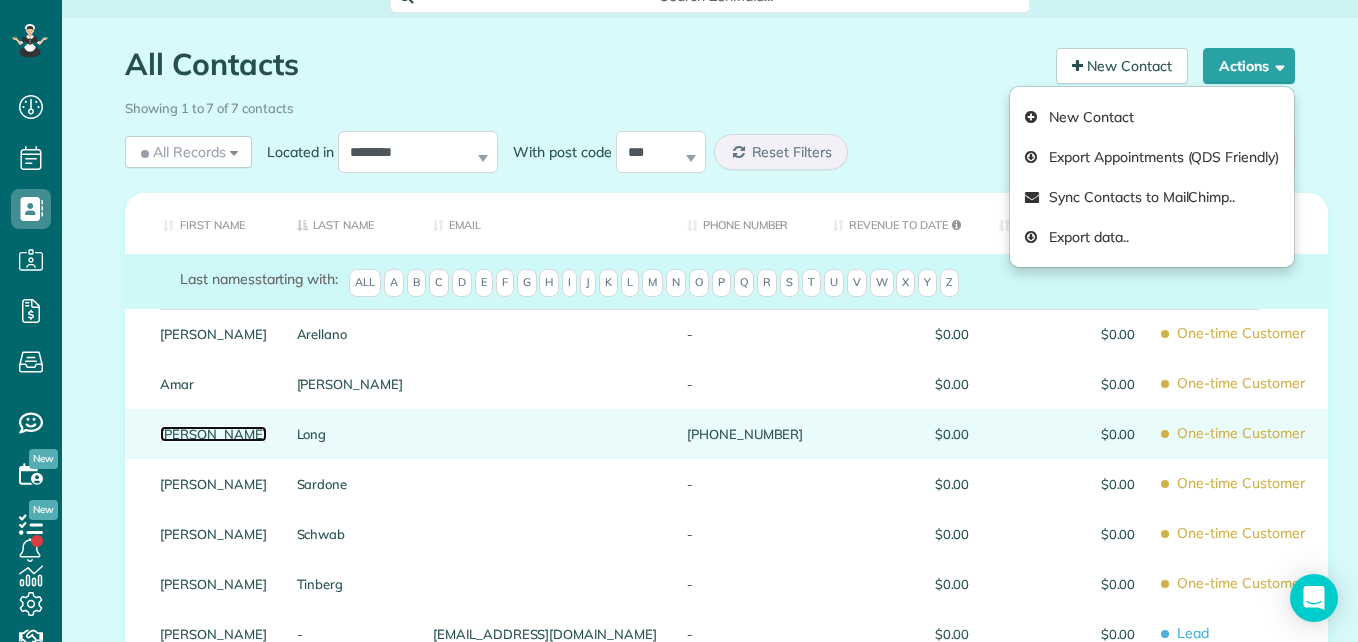 click on "James" at bounding box center [213, 434] 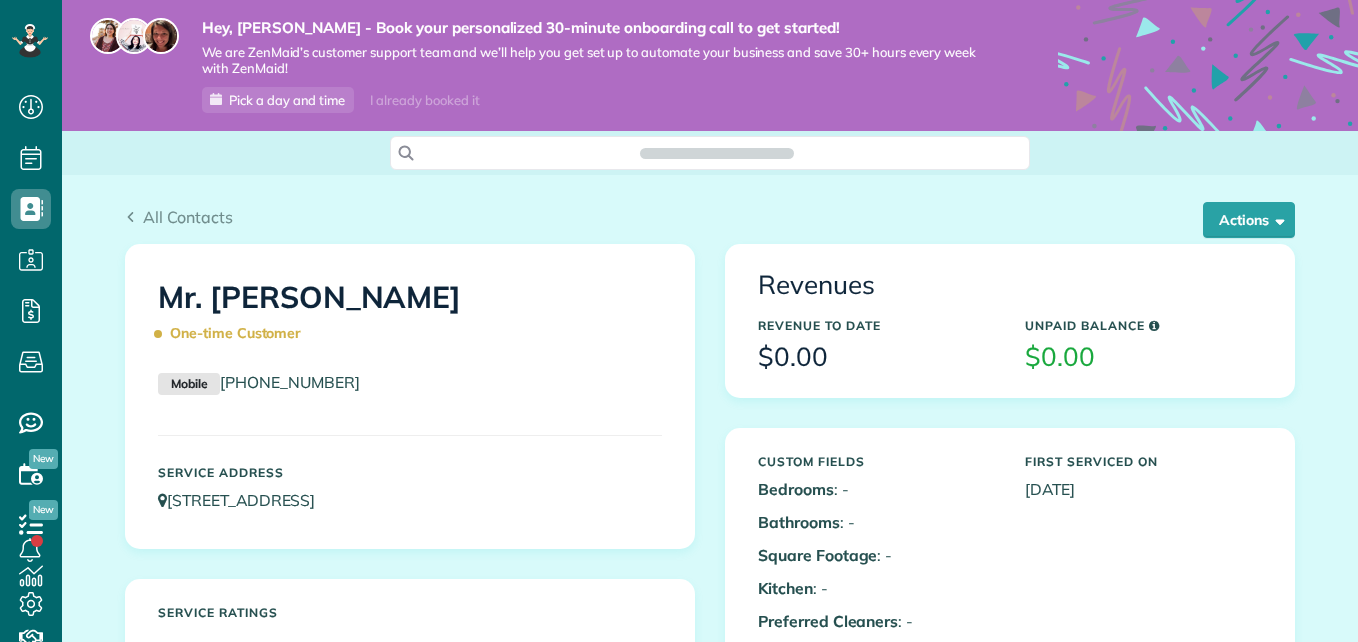scroll, scrollTop: 0, scrollLeft: 0, axis: both 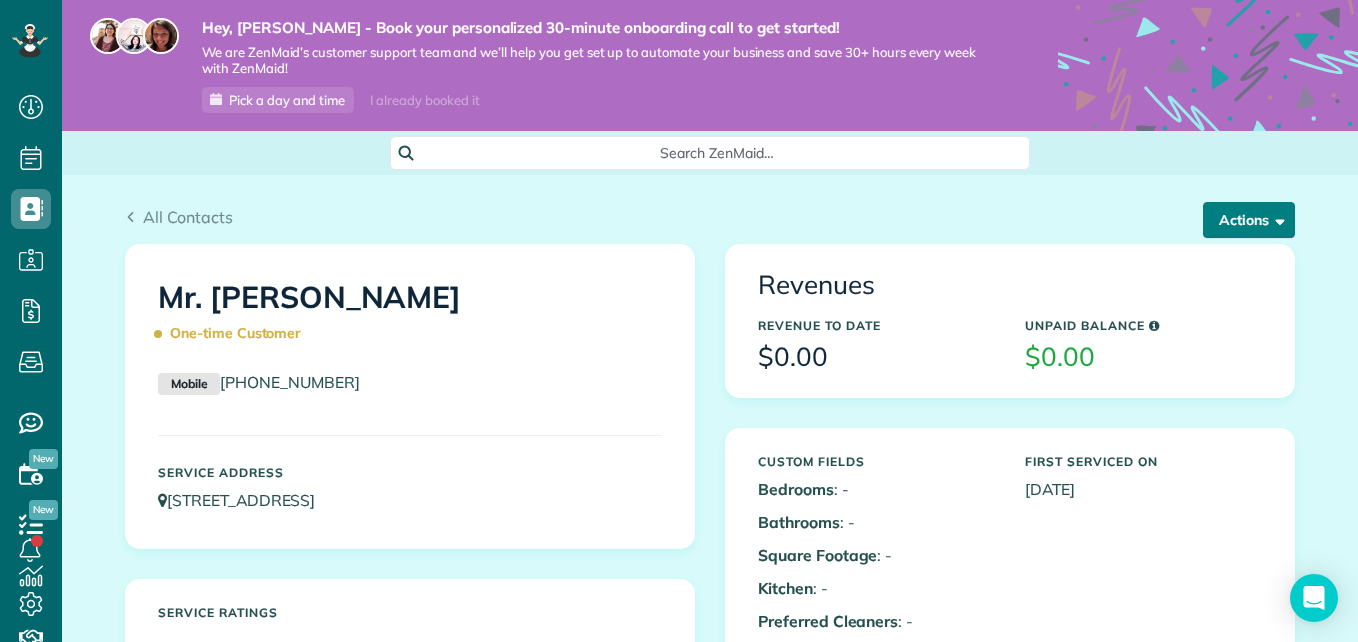 click on "Actions" at bounding box center [1249, 220] 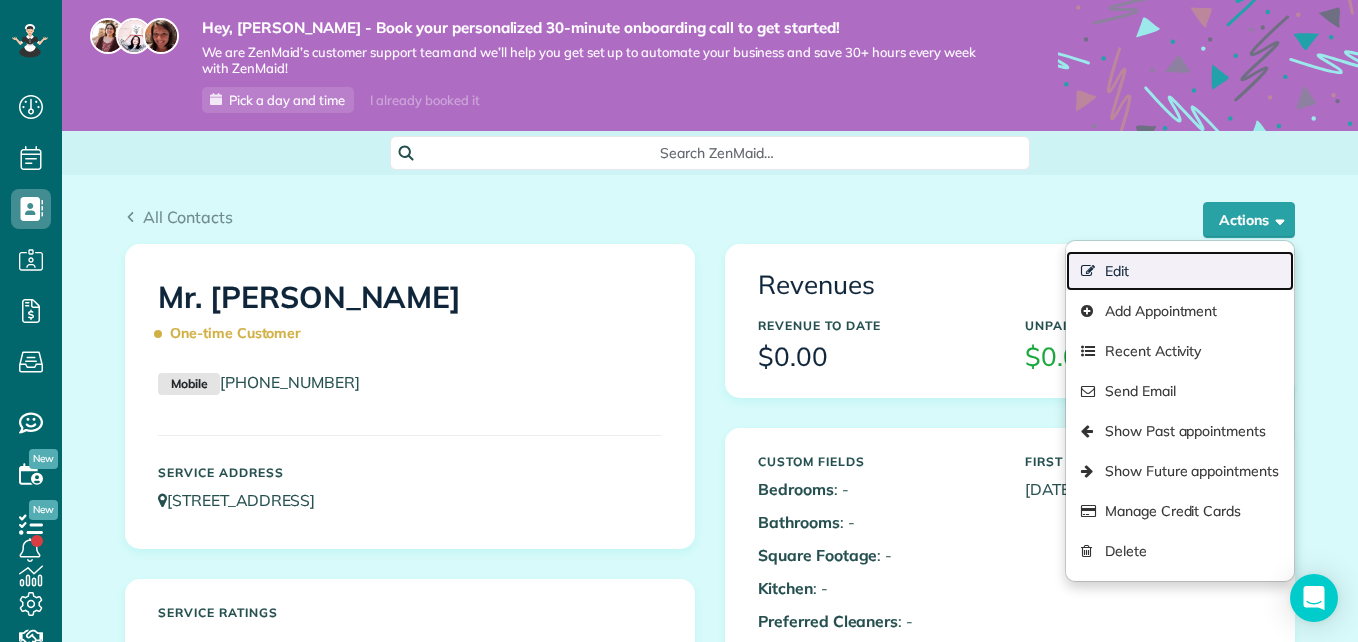 click on "Edit" at bounding box center [1180, 271] 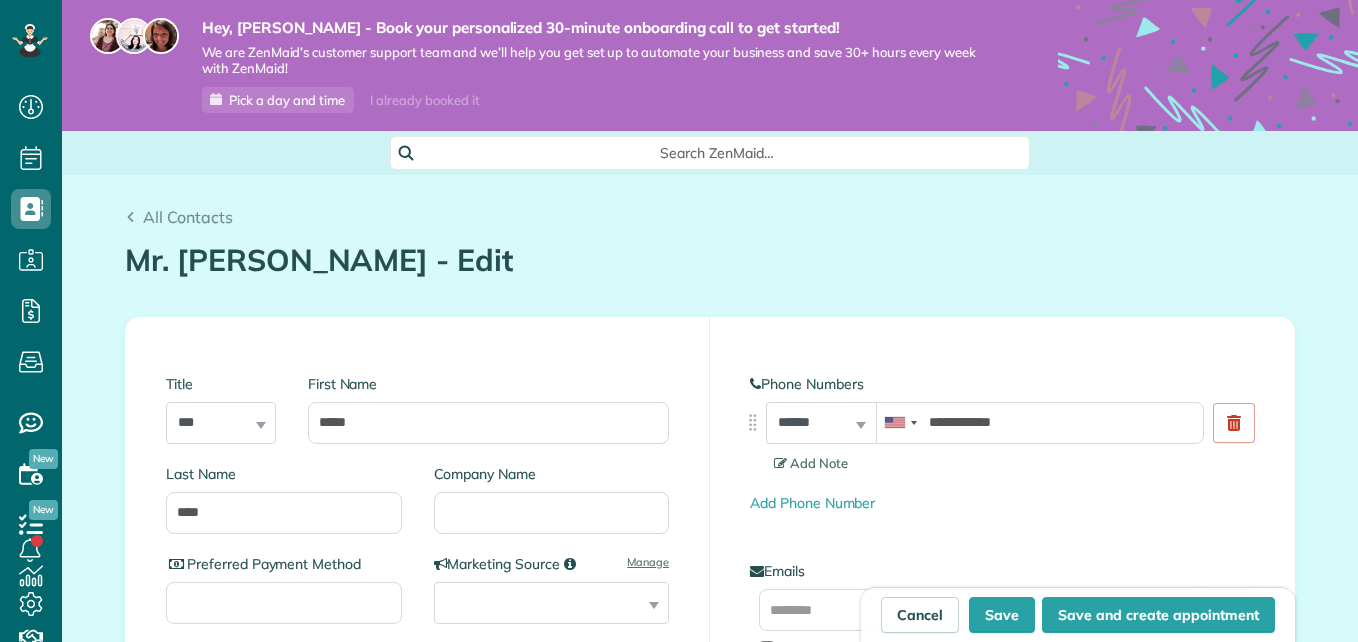scroll, scrollTop: 0, scrollLeft: 0, axis: both 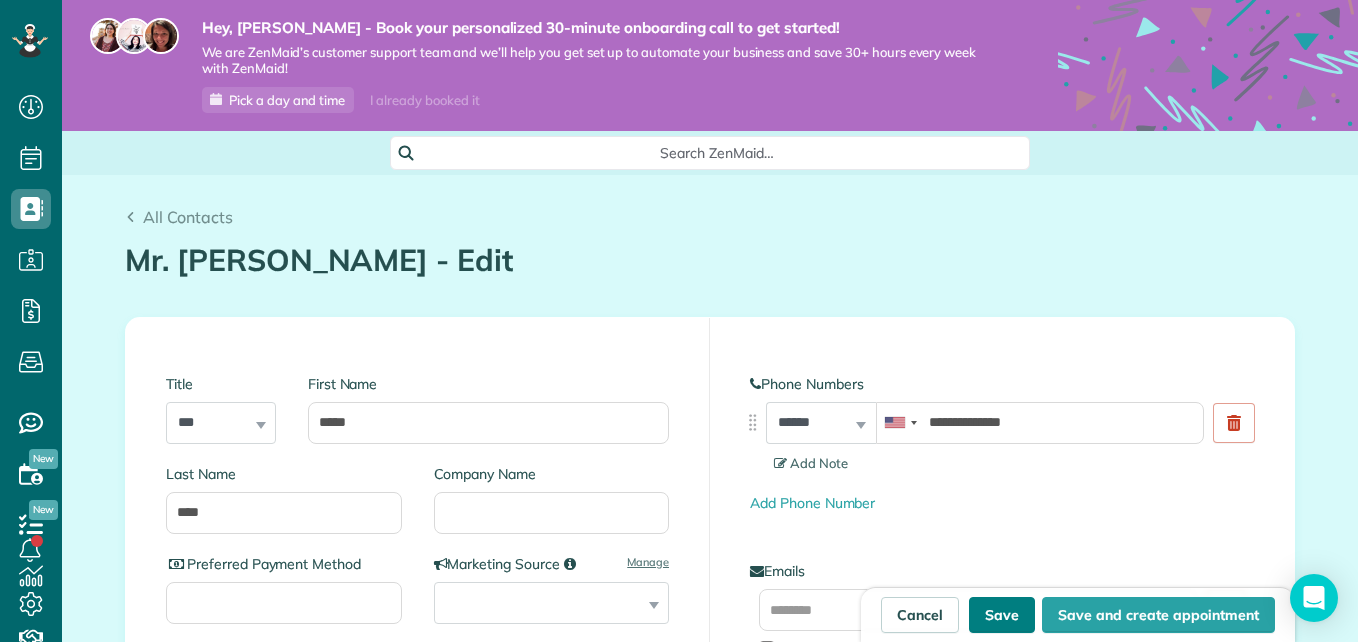 click on "Save" at bounding box center [1002, 615] 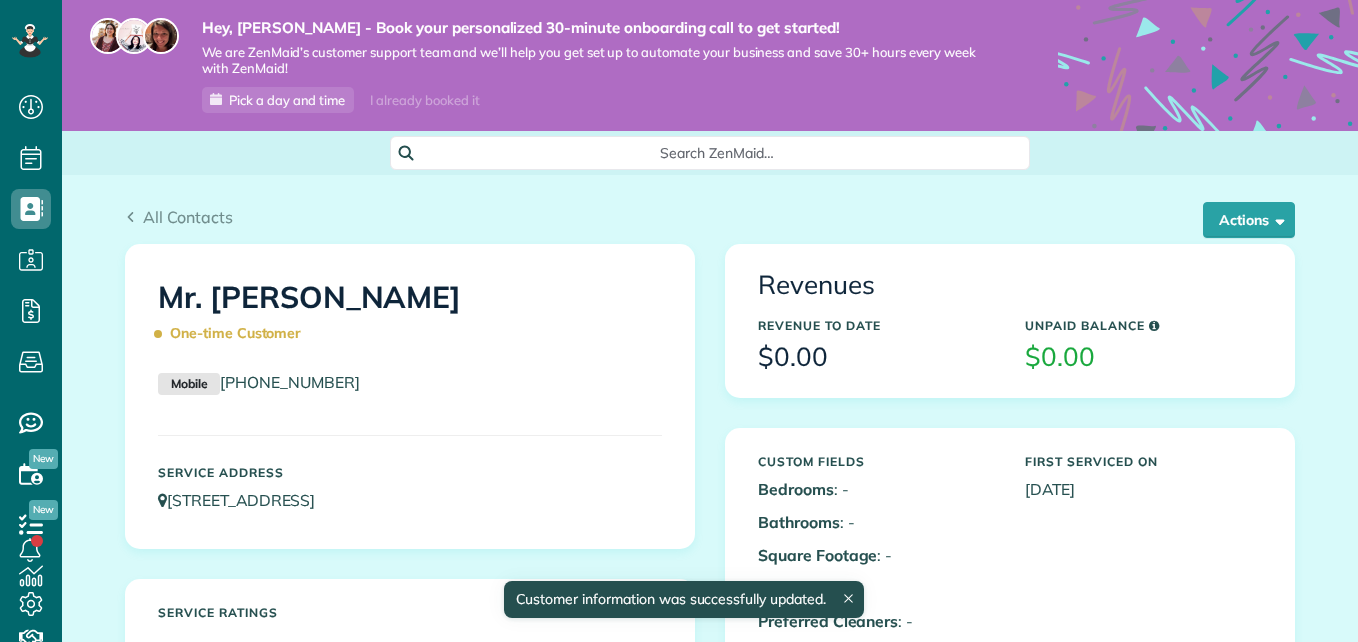 scroll, scrollTop: 0, scrollLeft: 0, axis: both 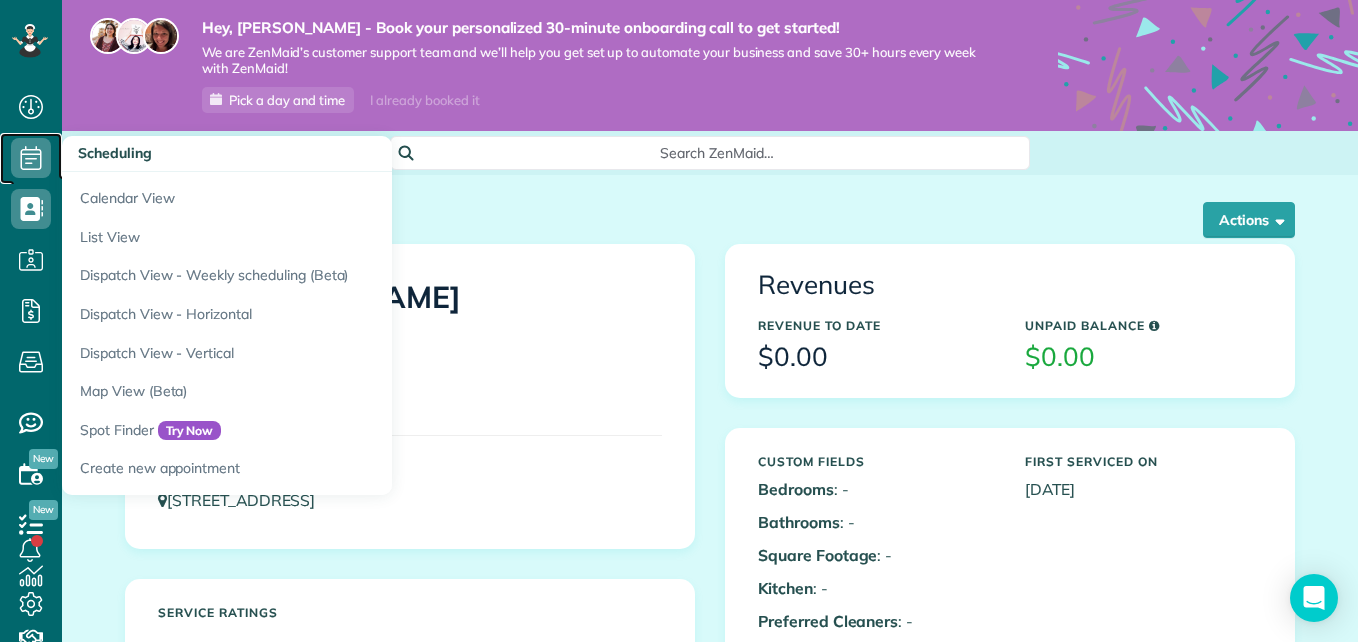 click 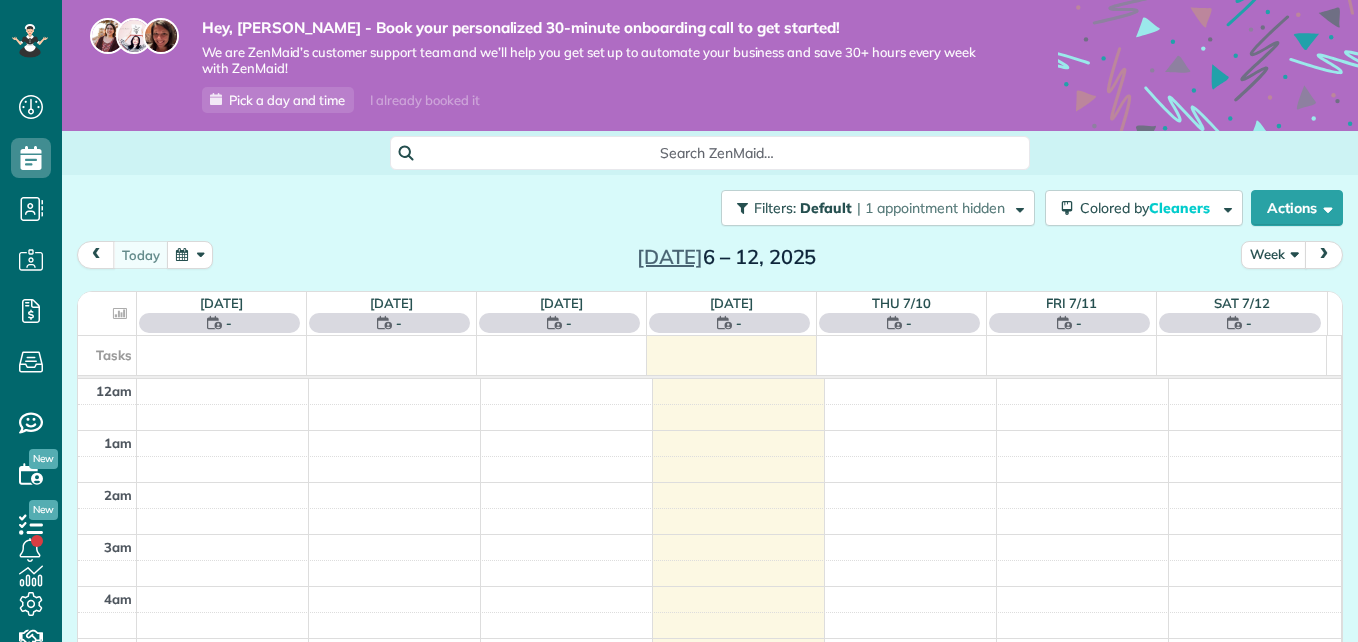 scroll, scrollTop: 0, scrollLeft: 0, axis: both 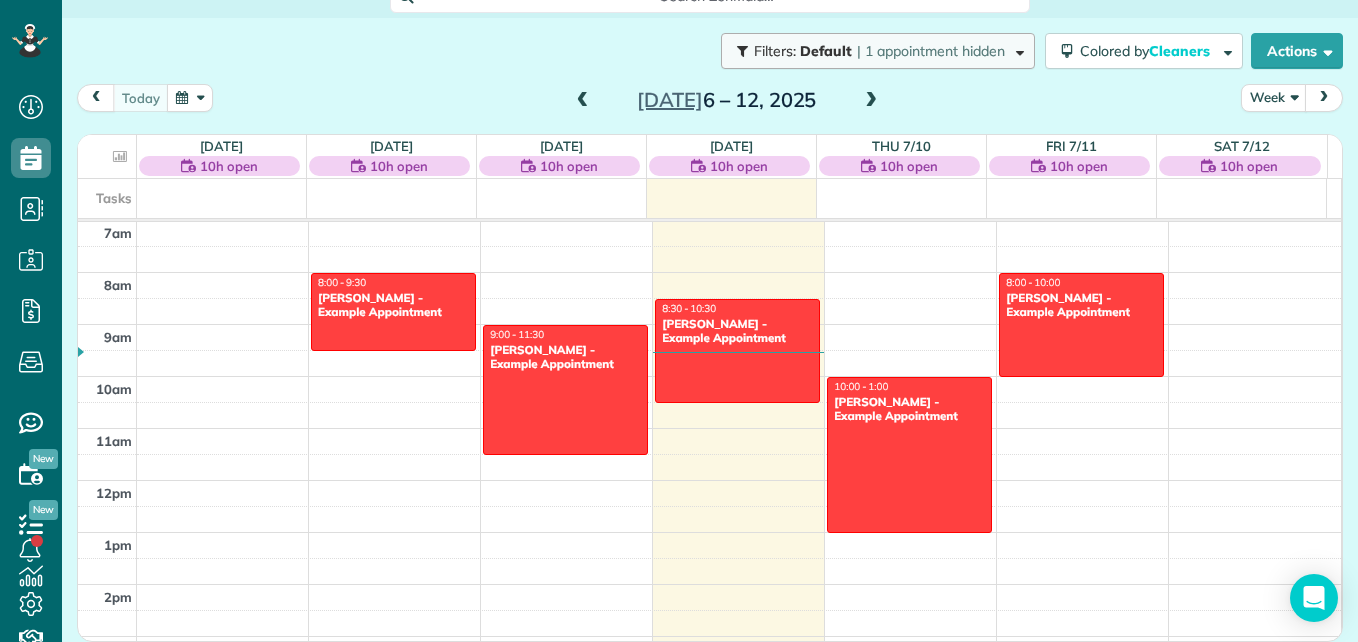 click on "|  1 appointment hidden" at bounding box center [931, 51] 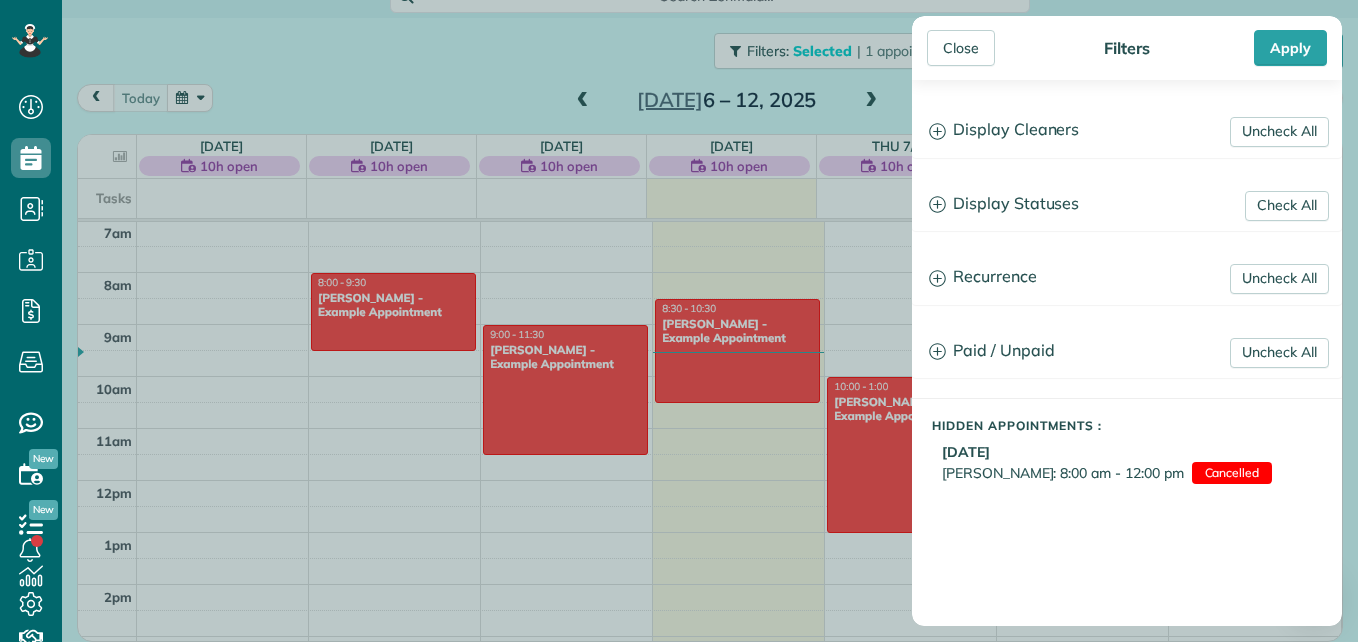 click on "[PERSON_NAME]: 8:00 am - 12:00 pm" at bounding box center (1063, 473) 